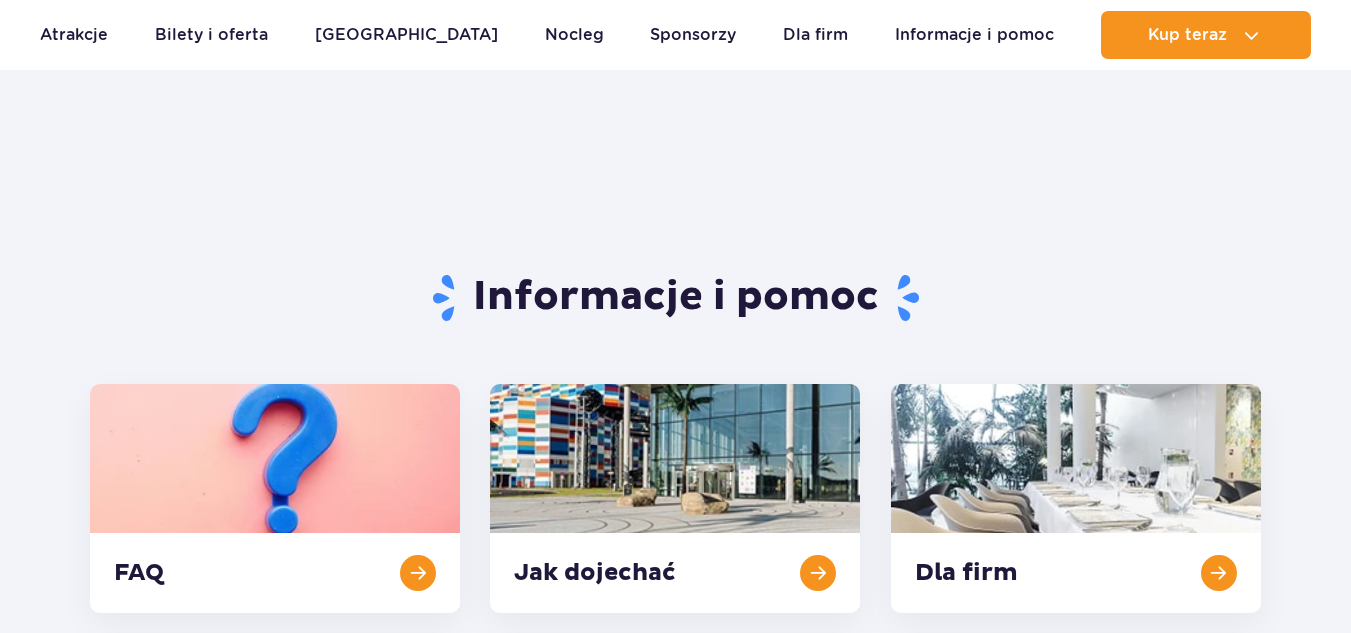 scroll, scrollTop: 827, scrollLeft: 0, axis: vertical 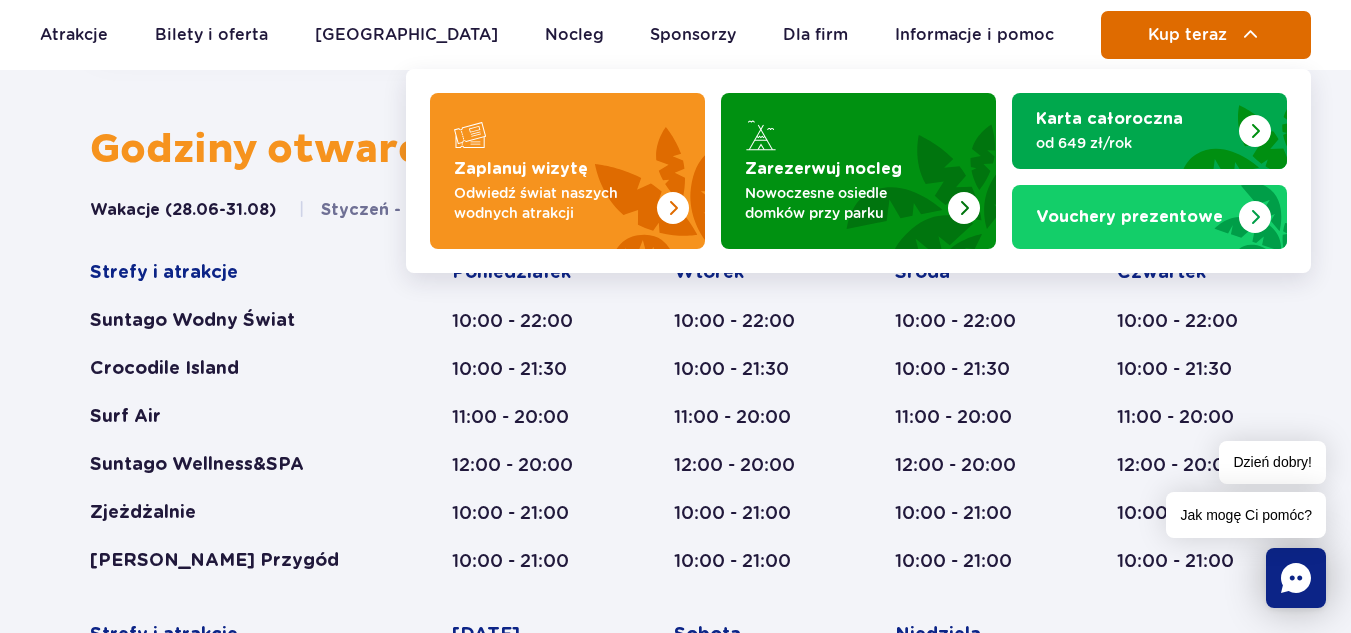 click on "Kup teraz" at bounding box center (1187, 35) 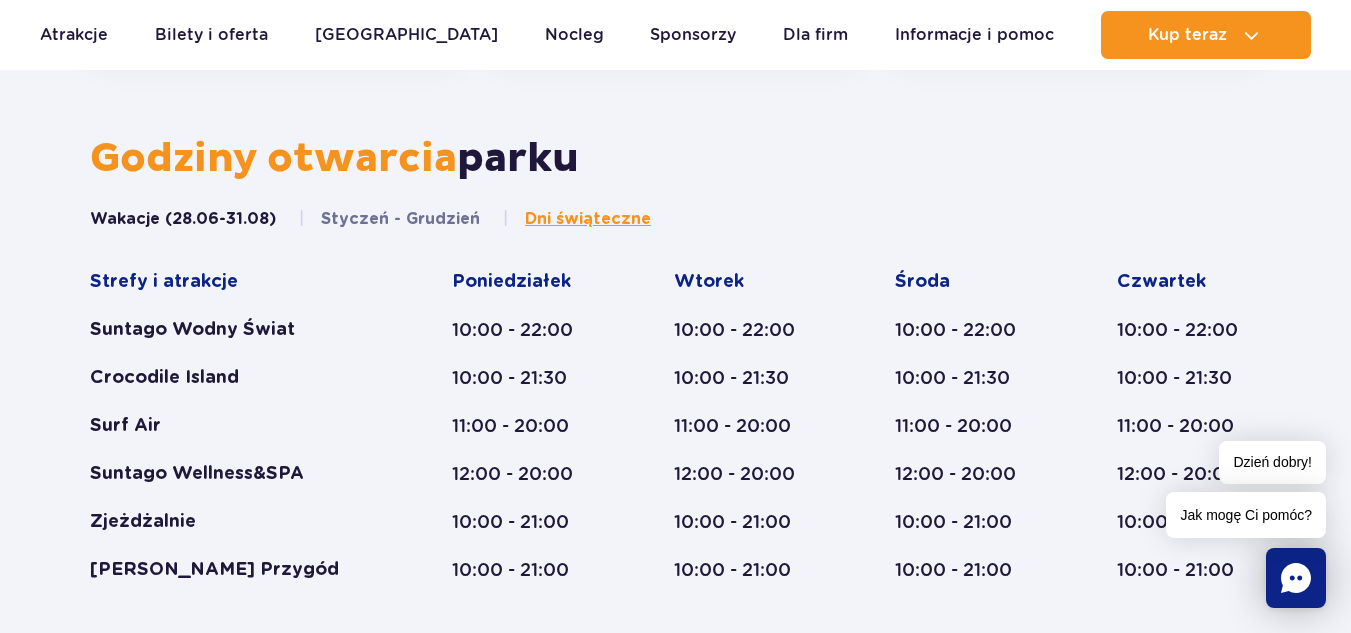 scroll, scrollTop: 64, scrollLeft: 0, axis: vertical 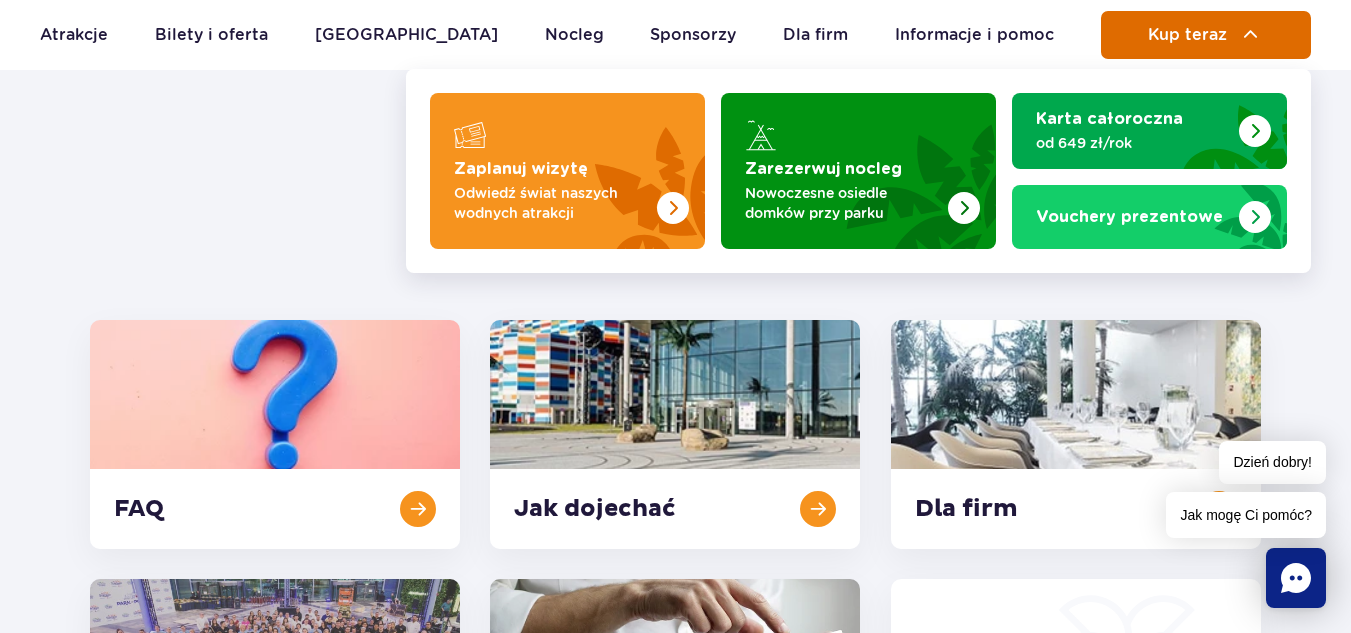 click on "Kup teraz" at bounding box center (1187, 35) 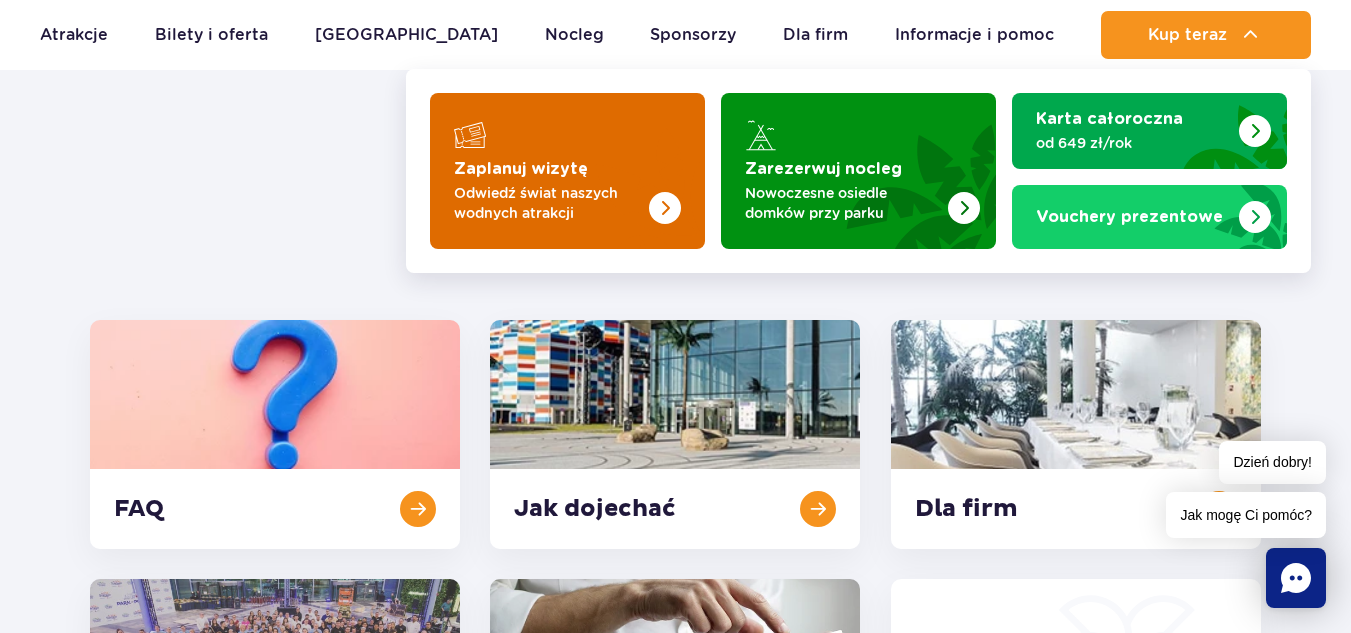 click at bounding box center [567, 171] 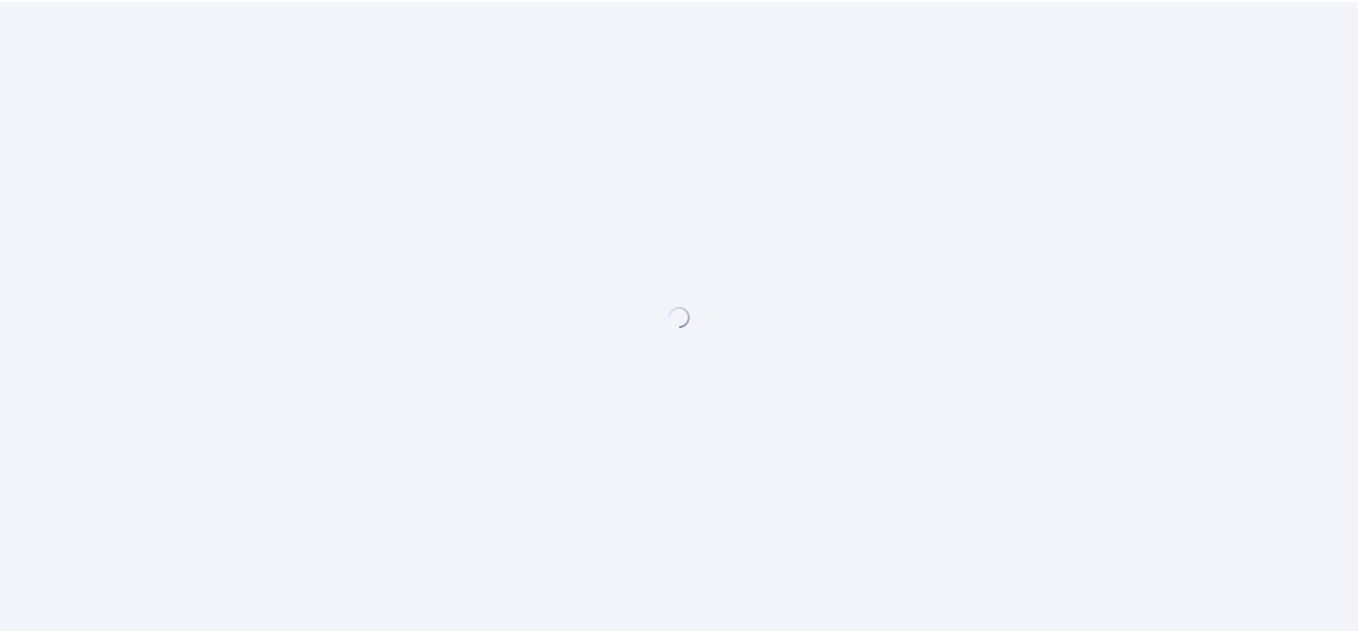 scroll, scrollTop: 0, scrollLeft: 0, axis: both 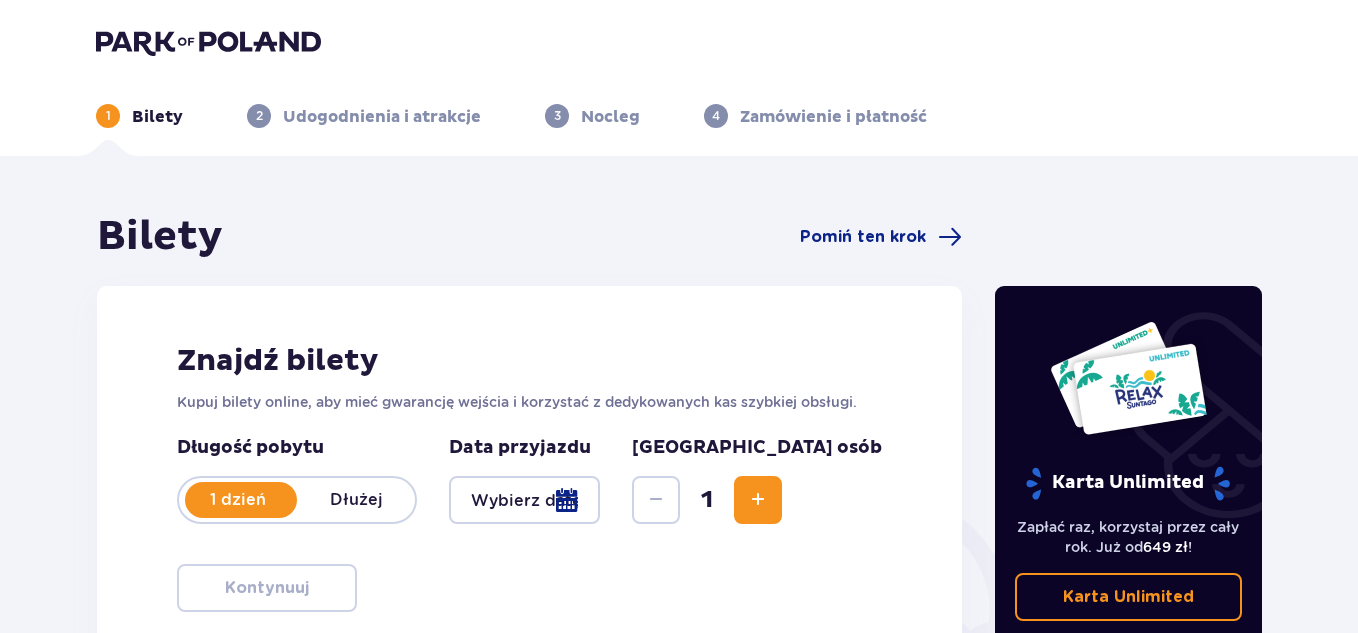 click at bounding box center [524, 500] 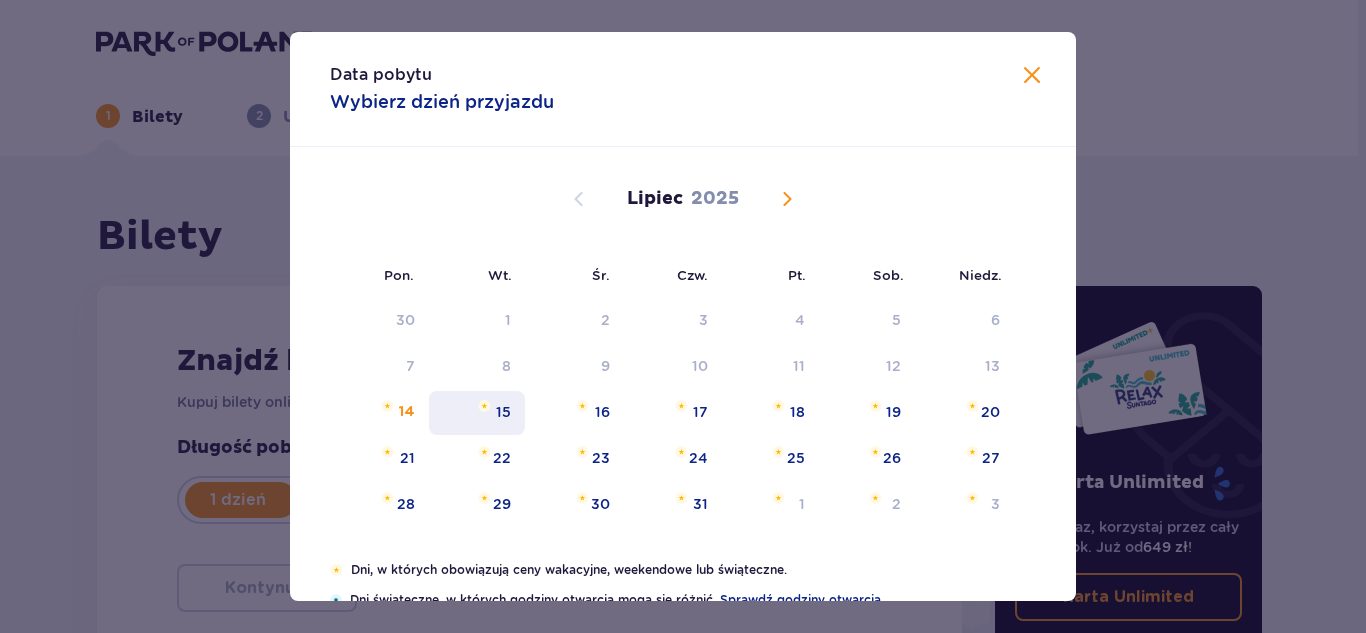 click on "15" at bounding box center (503, 412) 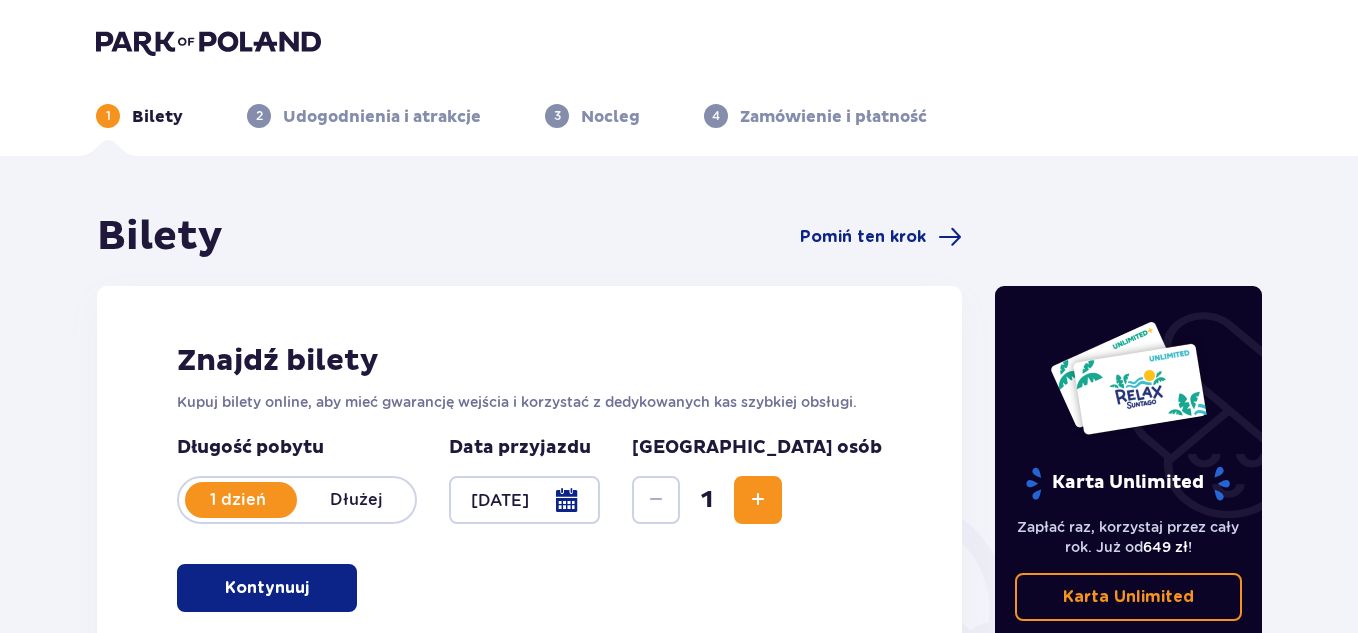 click at bounding box center (758, 500) 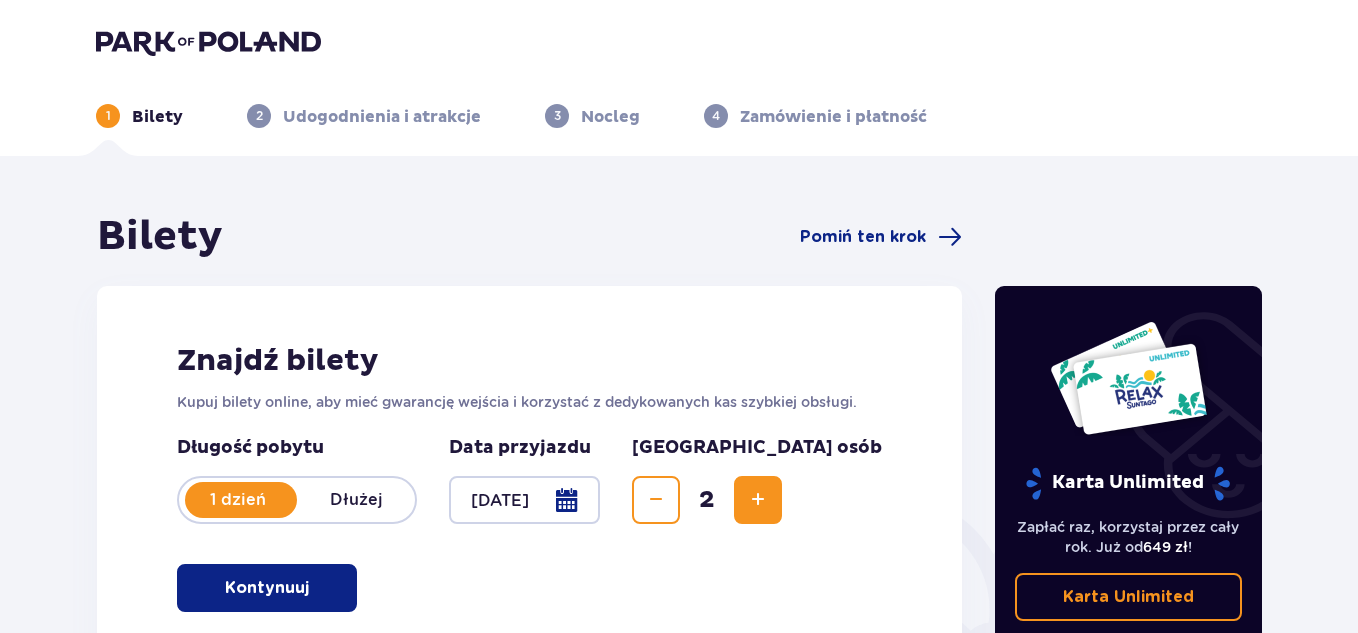 click at bounding box center (758, 500) 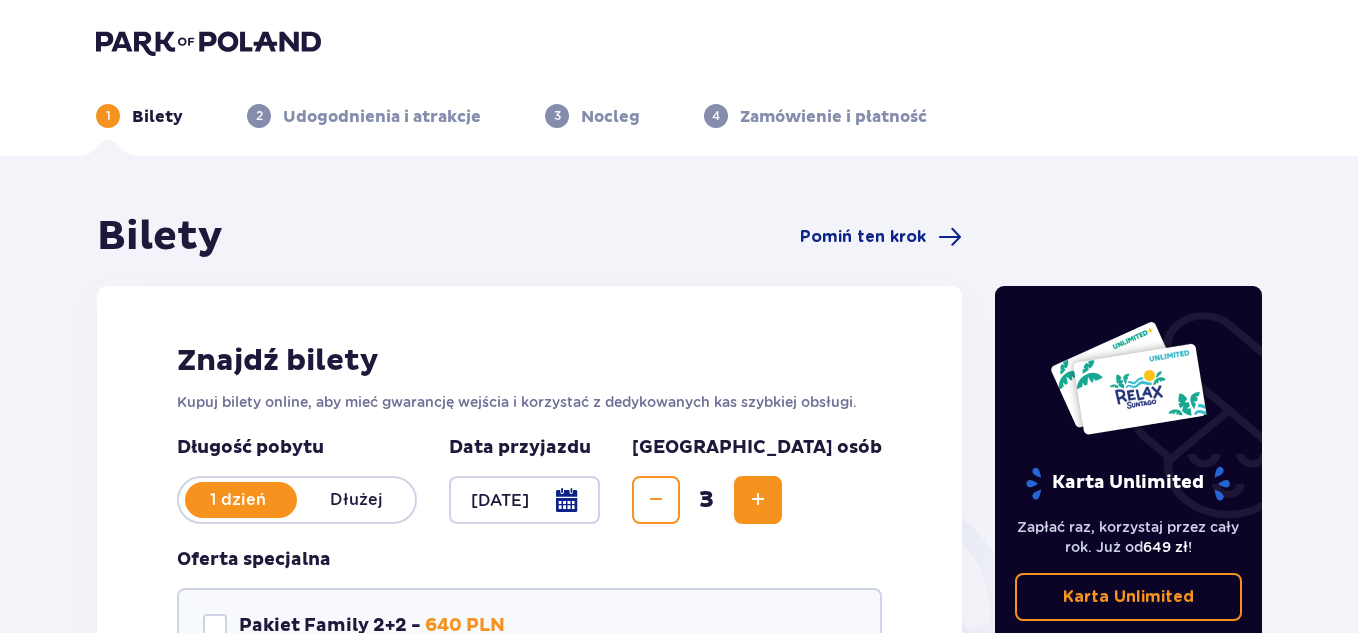 click at bounding box center (758, 500) 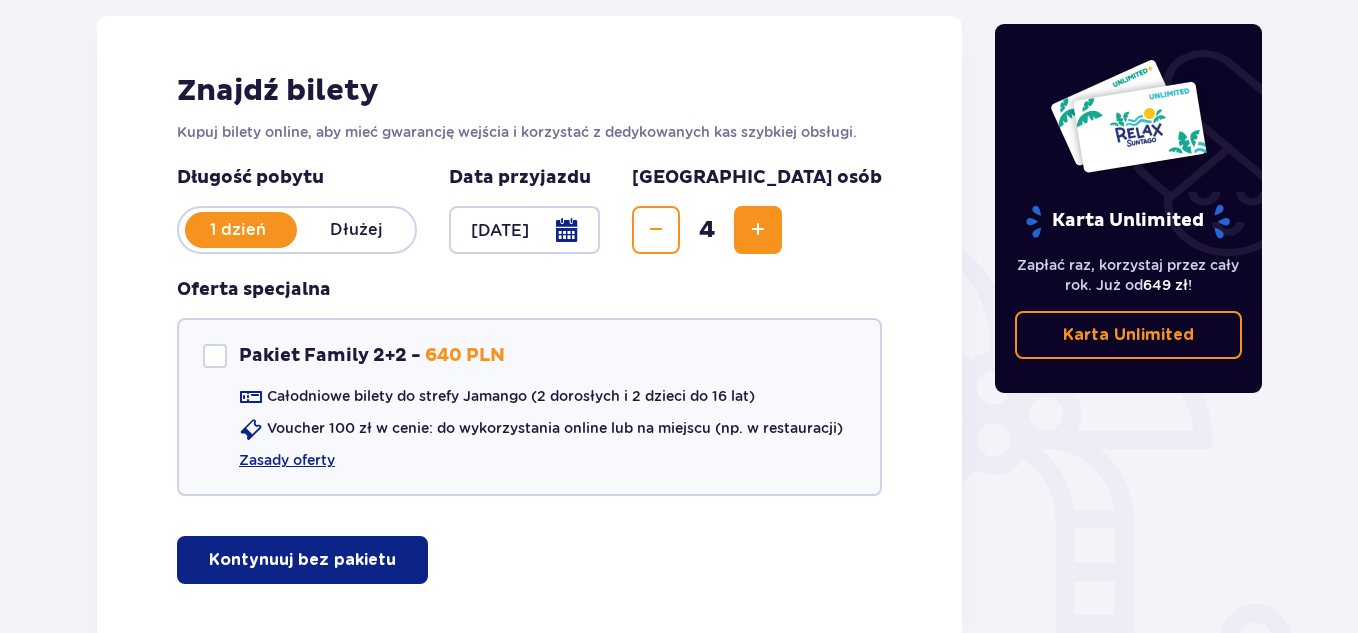scroll, scrollTop: 304, scrollLeft: 0, axis: vertical 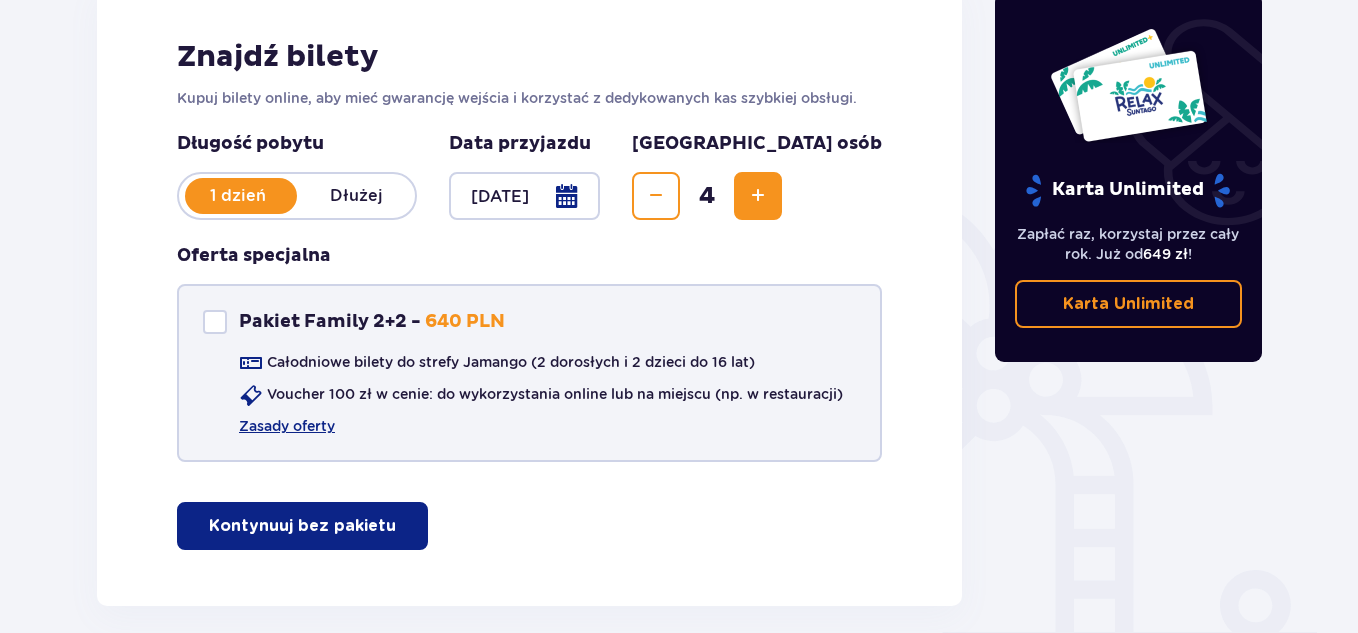click at bounding box center (215, 322) 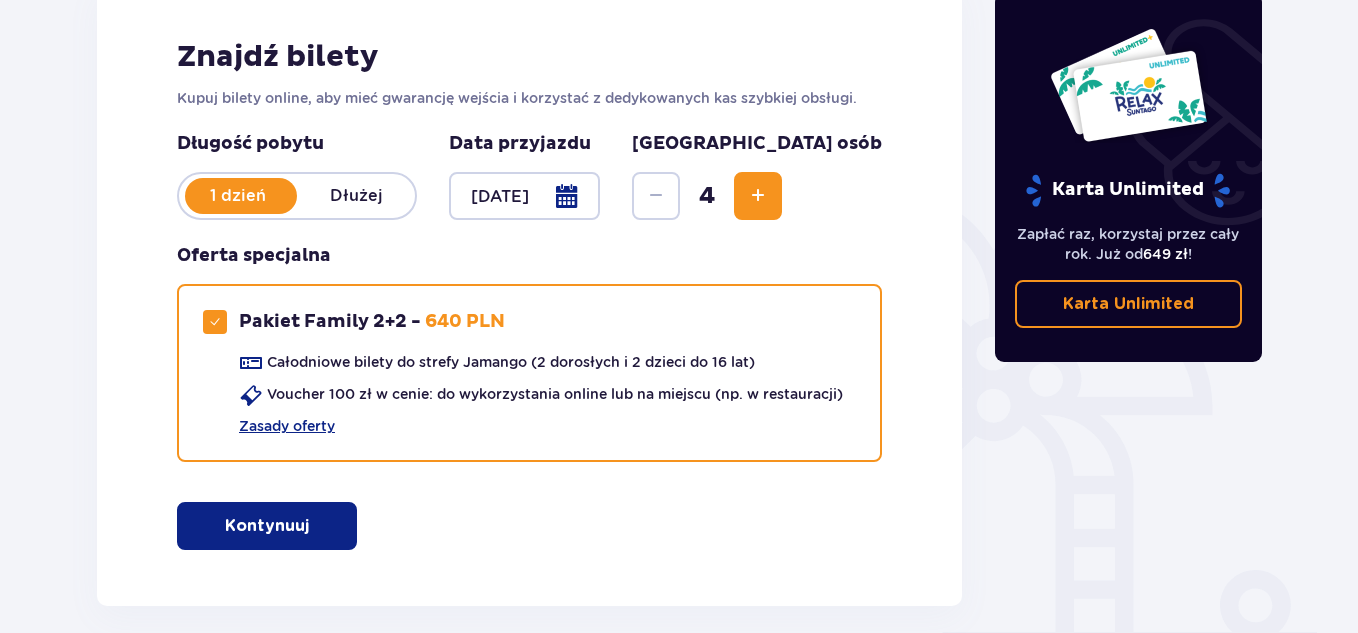 click at bounding box center (313, 526) 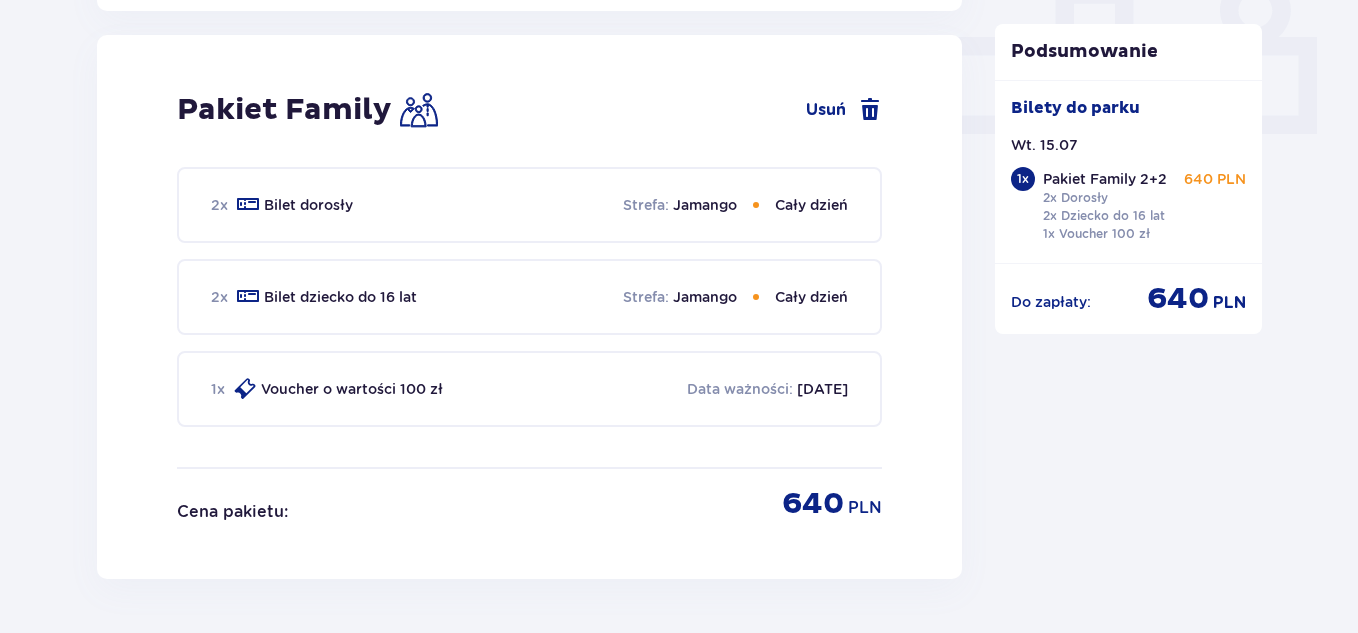 scroll, scrollTop: 910, scrollLeft: 0, axis: vertical 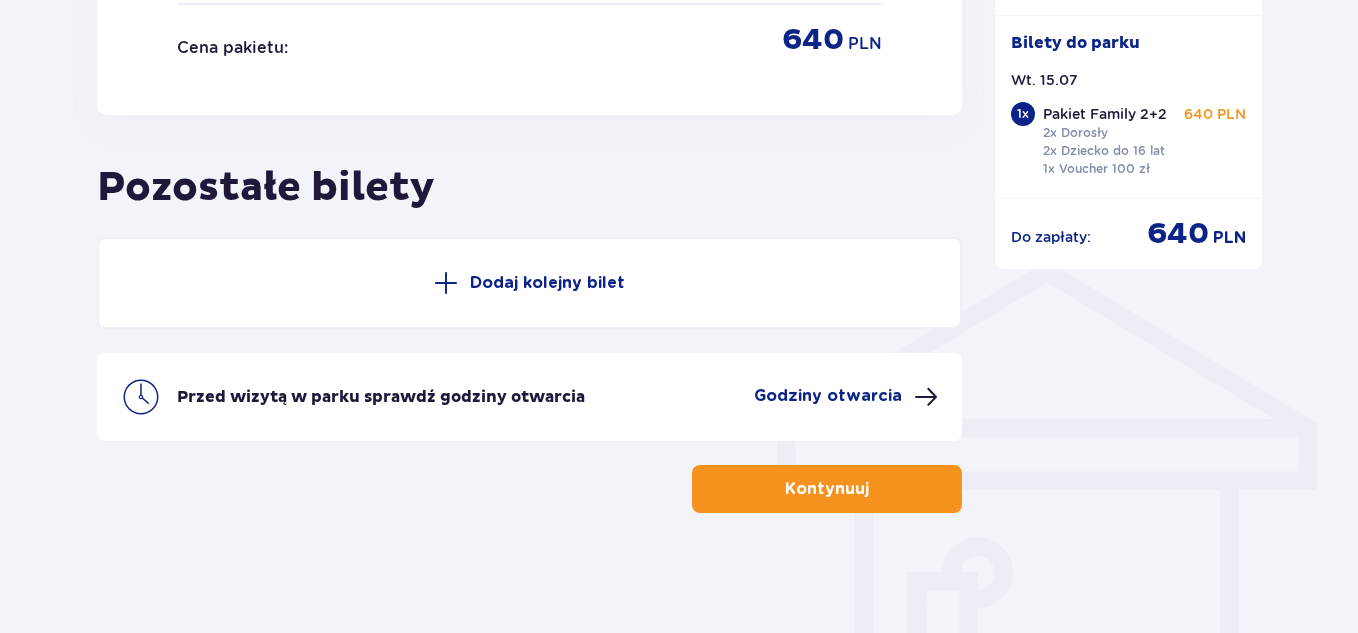 click on "Kontynuuj" at bounding box center (827, 489) 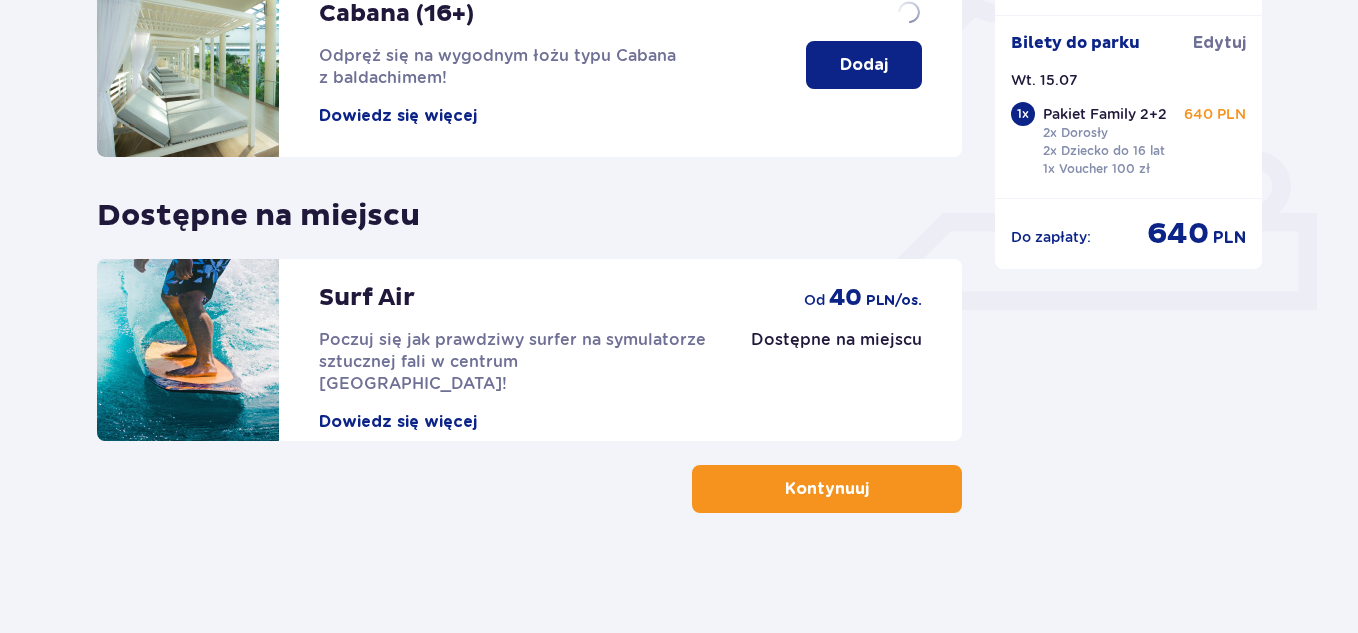 scroll, scrollTop: 0, scrollLeft: 0, axis: both 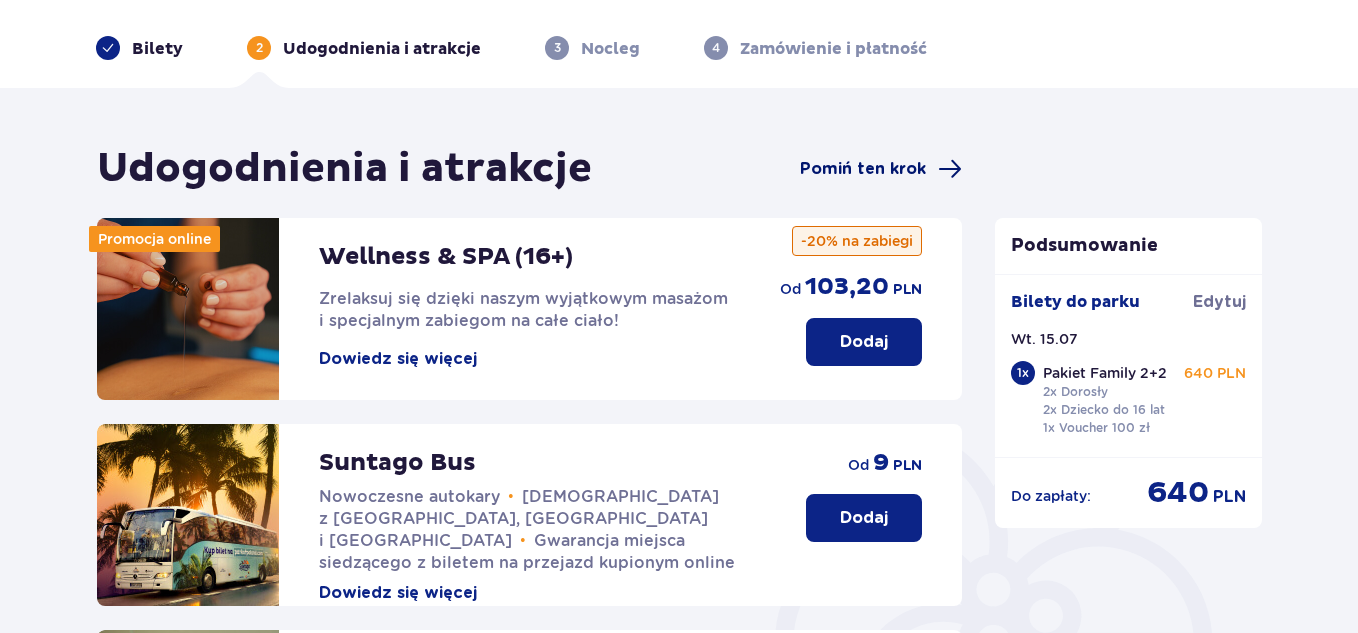 click on "Pomiń ten krok" at bounding box center [863, 169] 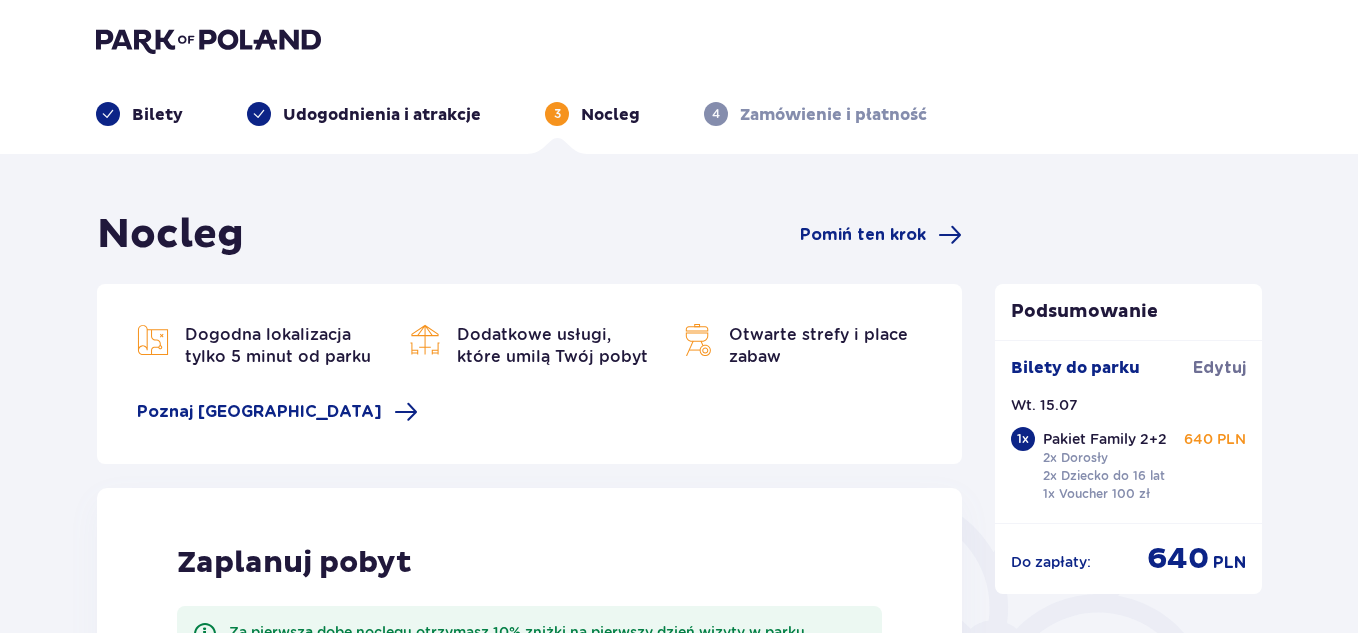 scroll, scrollTop: 0, scrollLeft: 0, axis: both 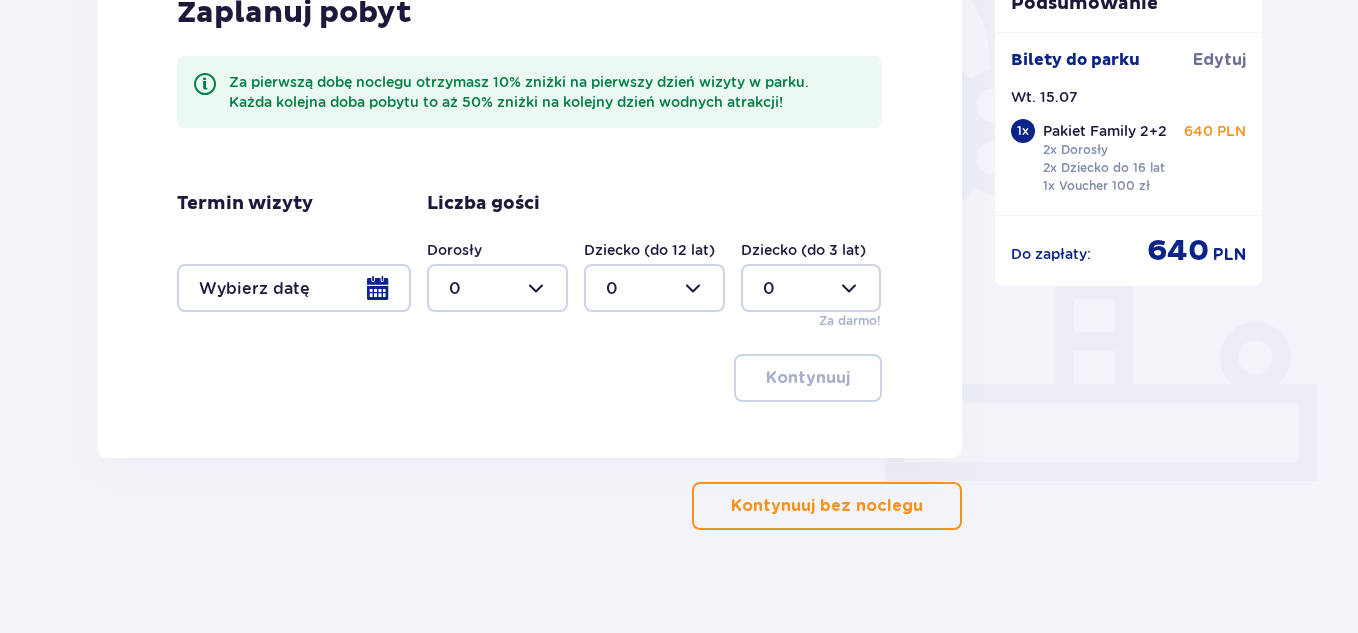 click on "Kontynuuj bez noclegu" at bounding box center [827, 506] 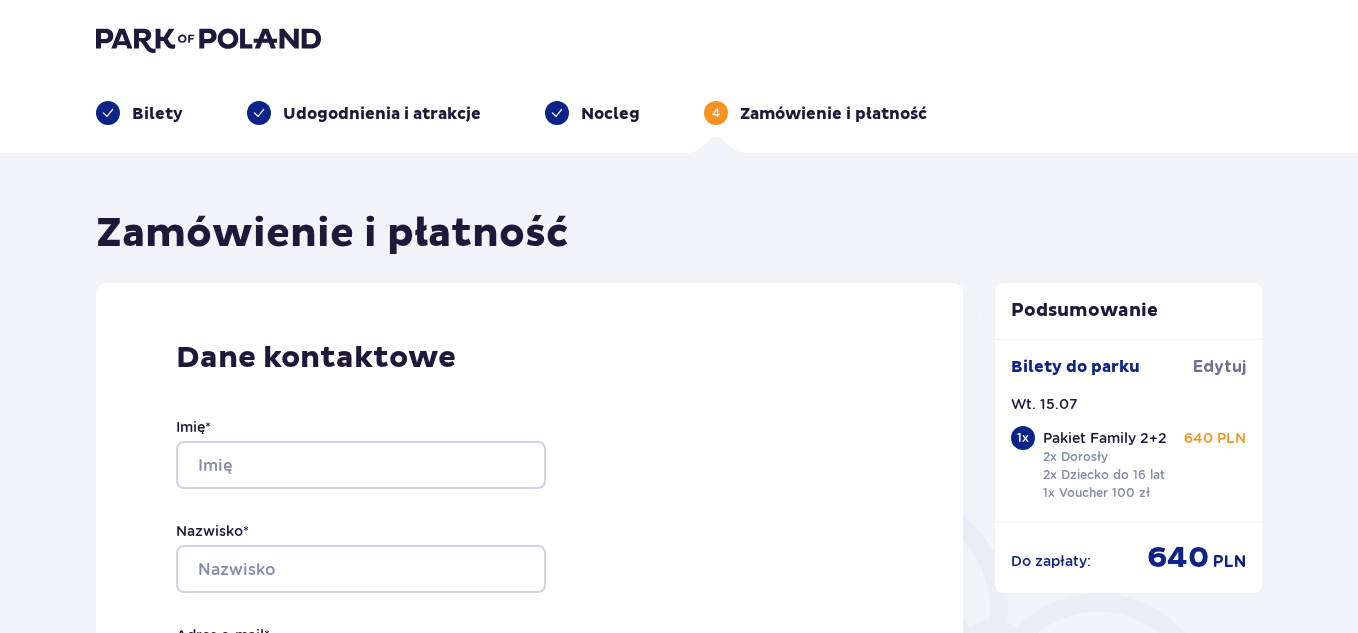 scroll, scrollTop: 0, scrollLeft: 0, axis: both 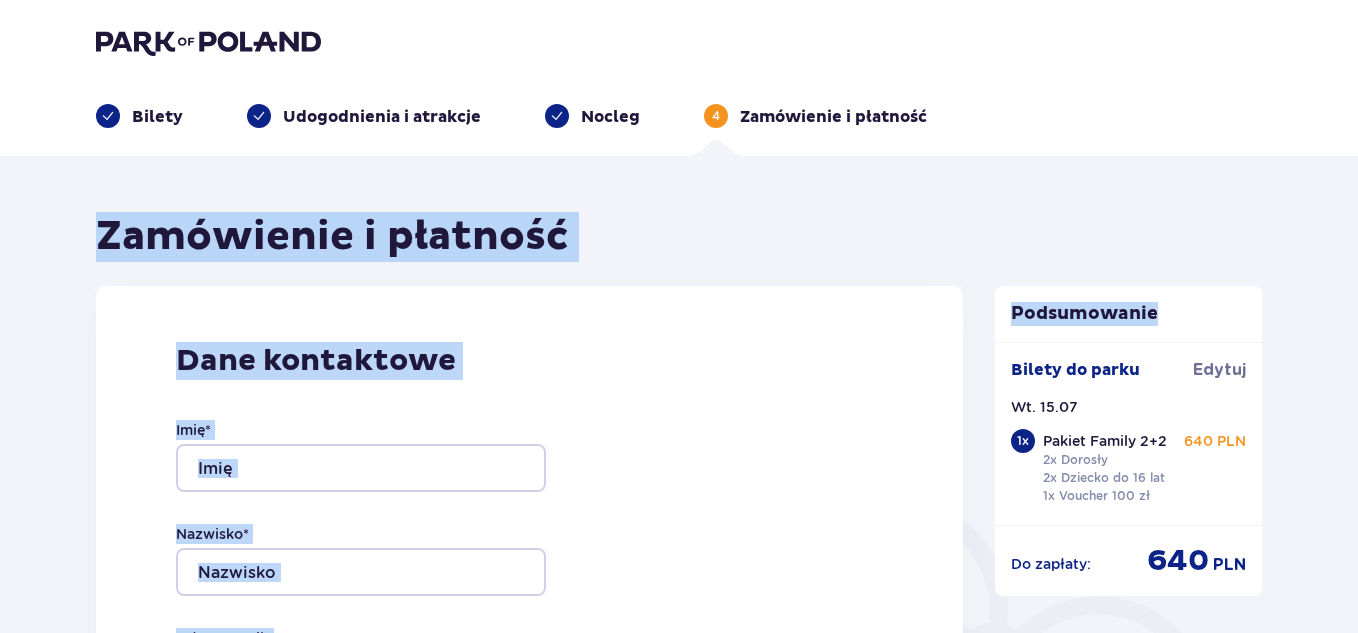 drag, startPoint x: 1357, startPoint y: 155, endPoint x: 1365, endPoint y: 237, distance: 82.38932 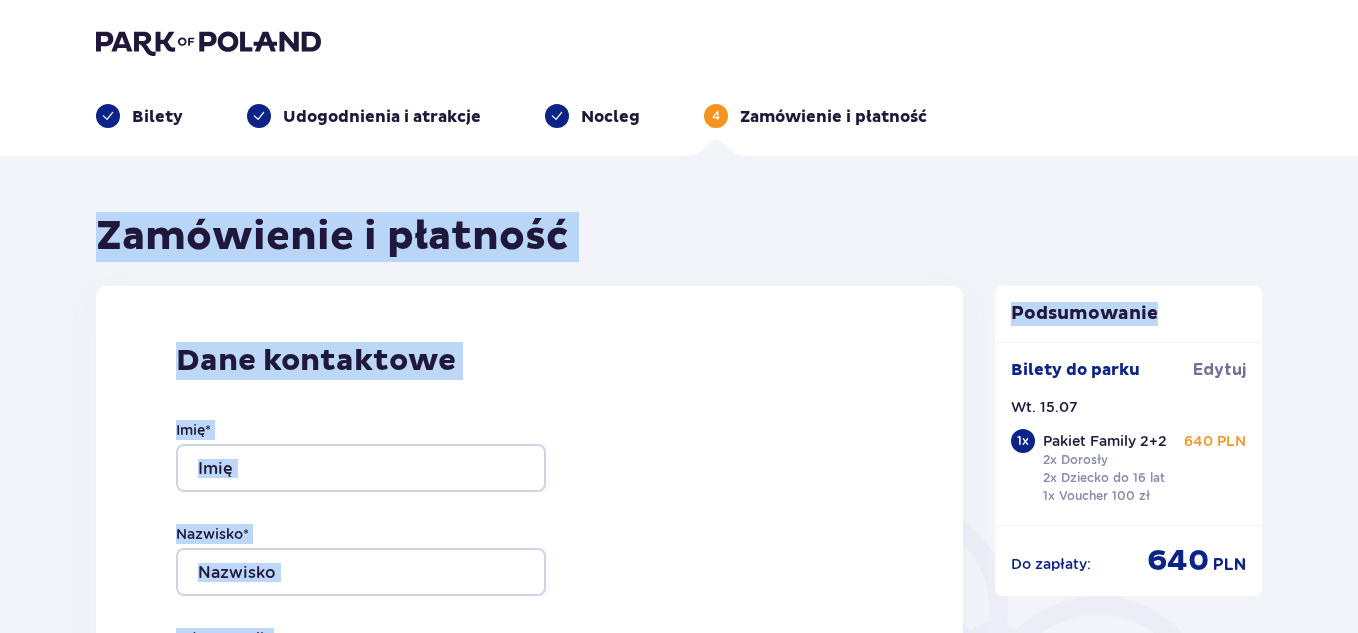 click on "Zamówienie i płatność Dane kontaktowe Imię * Nazwisko * Adres e-mail * Potwierdź adres e-mail * Numer telefonu * Numer telefonu, wraz z kodem kraju, np. 48 ​123 ​456 ​789 Chcę fakturę na firmę Jeśli nie prowadzisz działalności gospodarczej lub innej spółki, automatycznie wystawimy Ci fakturę imienną. Dodaj adres do faktury imiennej Utwórz konto Tak, chcę założyć konto *Zapoznałem/am się i akceptuję   Regulamin sprzedaży biletów online,   Regulamin korzystania z parku wodnego Suntago,   Regulamin Sprzedaży Suntago Village,   Regulamin Pobytu w Suntago Village ,  Regulamin strefy VIP ,  Specjalne warunki zakupu Pakietu Rodzinnego ,  Zasady promocji Pakiet dla Seniora ,  Regulamin promocji “Online taniej 10/20 zł”   i   Politykę prywatności Akceptuję inne zgody Rozwiń Chcę otrzymywać od Global Parks Poland Sp. z o.o., informacje o ofertach tej Spółki drogą telefoniczną, dlatego w tym celu zgadzam się na przetwarzanie przez tę Spółkę moich danych osobowych : ." at bounding box center [679, 1241] 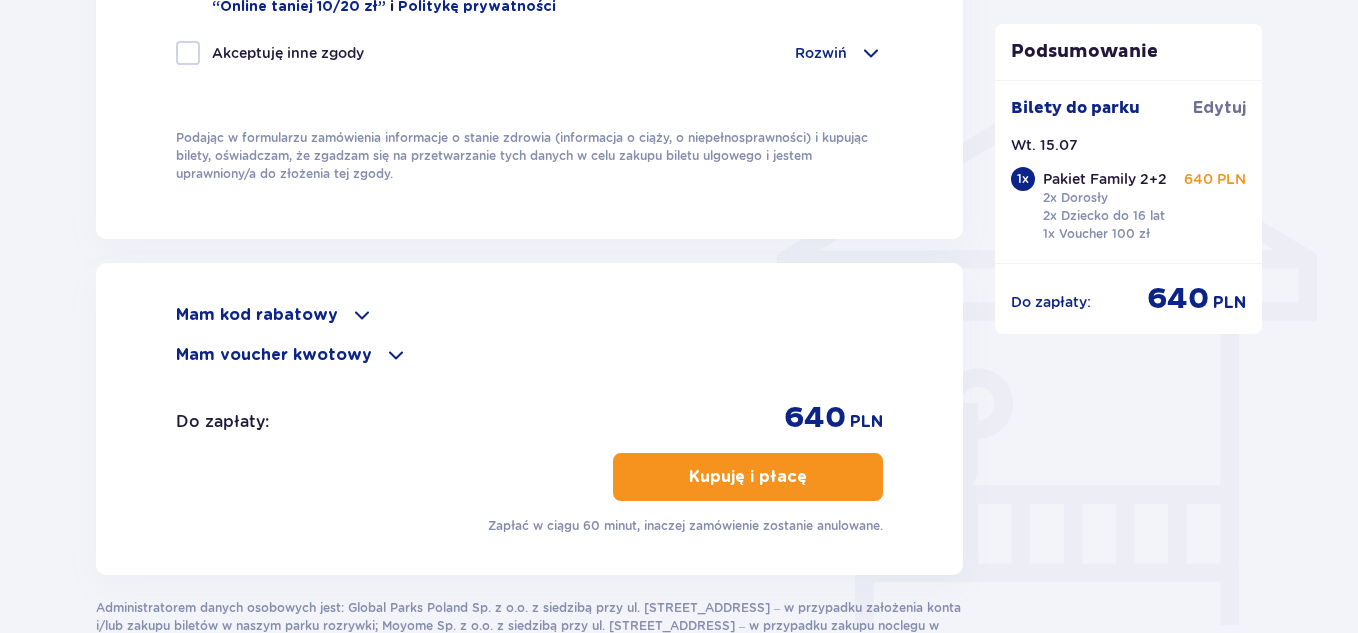 scroll, scrollTop: 1539, scrollLeft: 0, axis: vertical 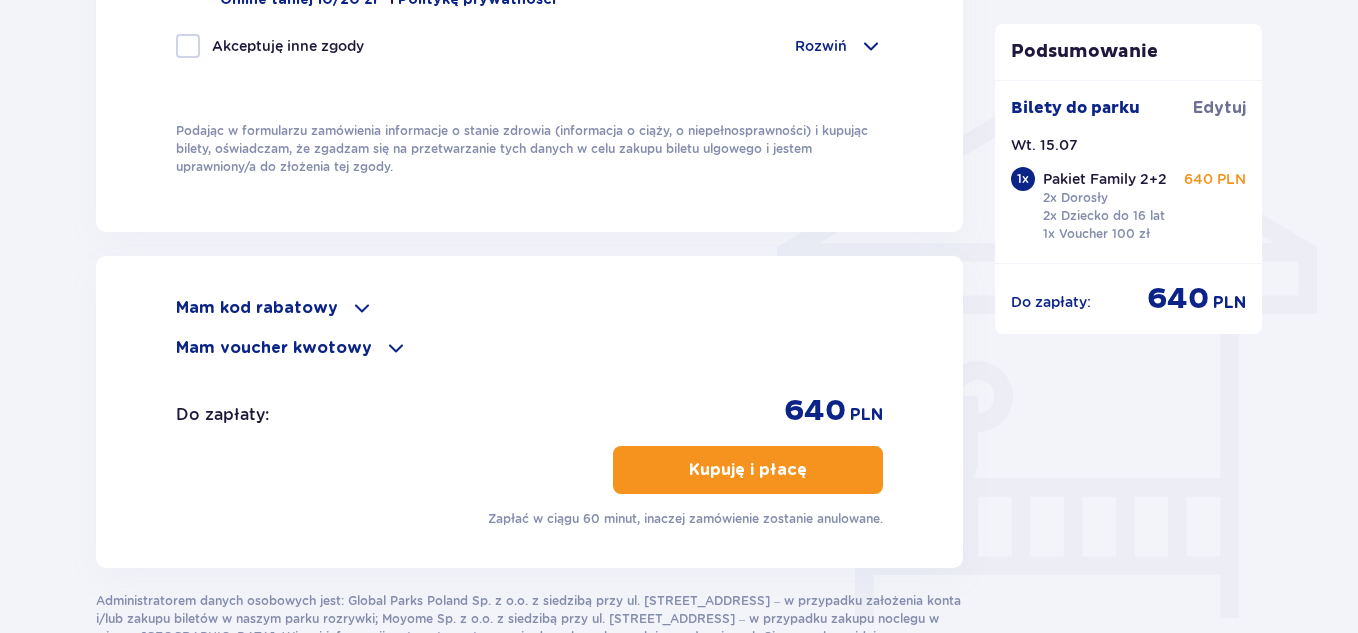 click at bounding box center (362, 308) 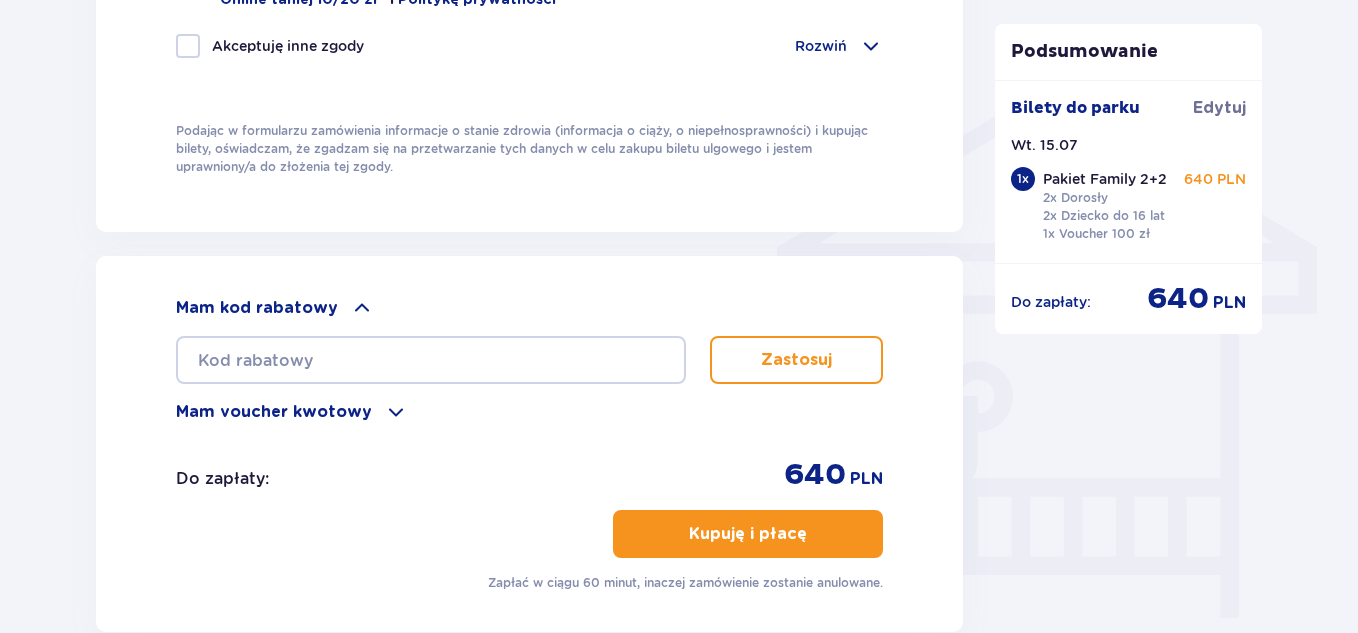 click at bounding box center [396, 412] 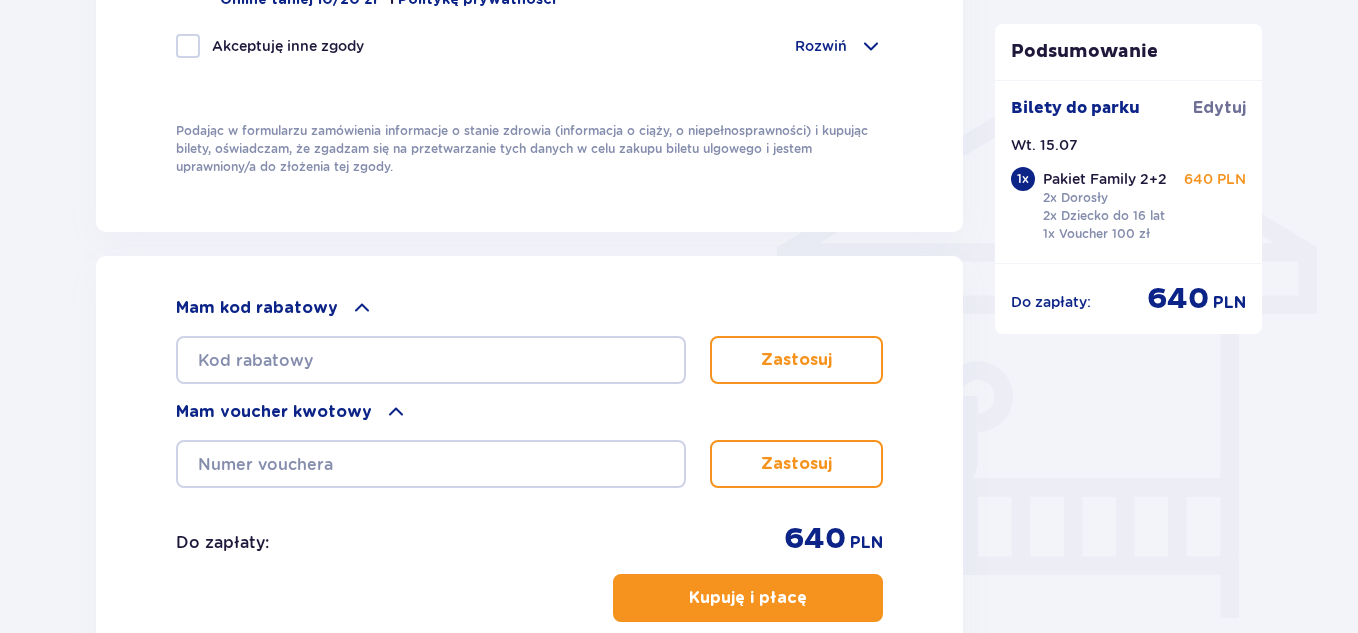 drag, startPoint x: 1357, startPoint y: 426, endPoint x: 1357, endPoint y: 465, distance: 39 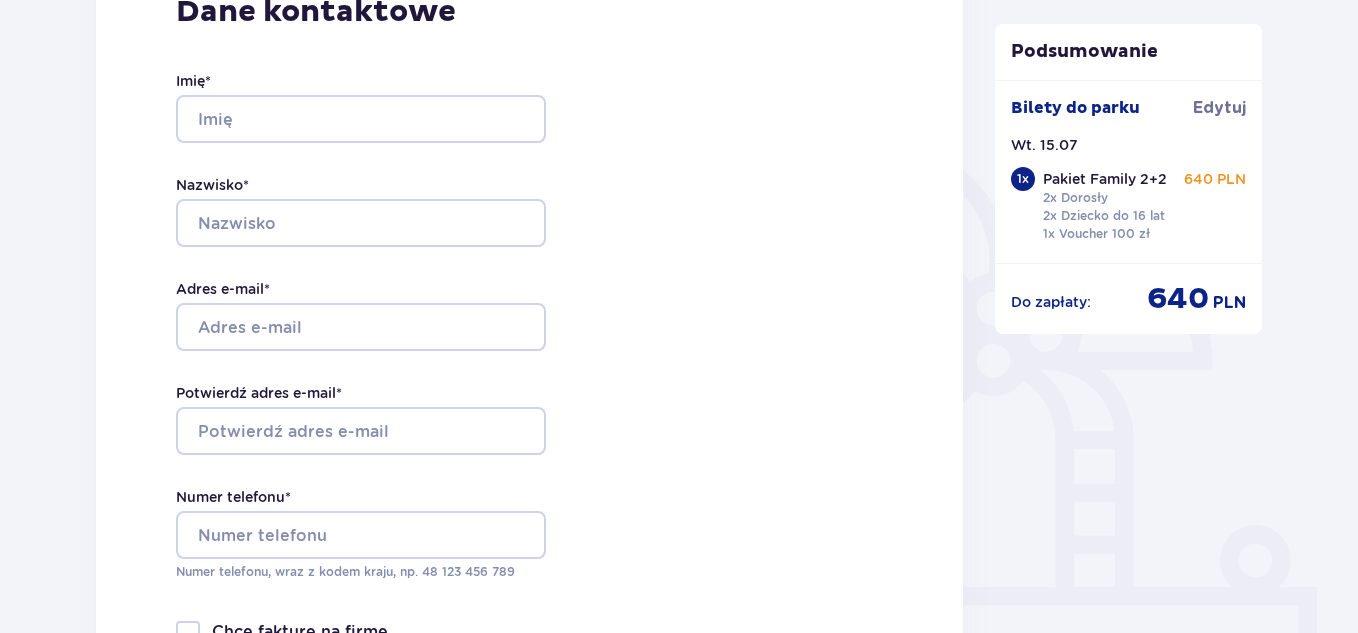 scroll, scrollTop: 0, scrollLeft: 0, axis: both 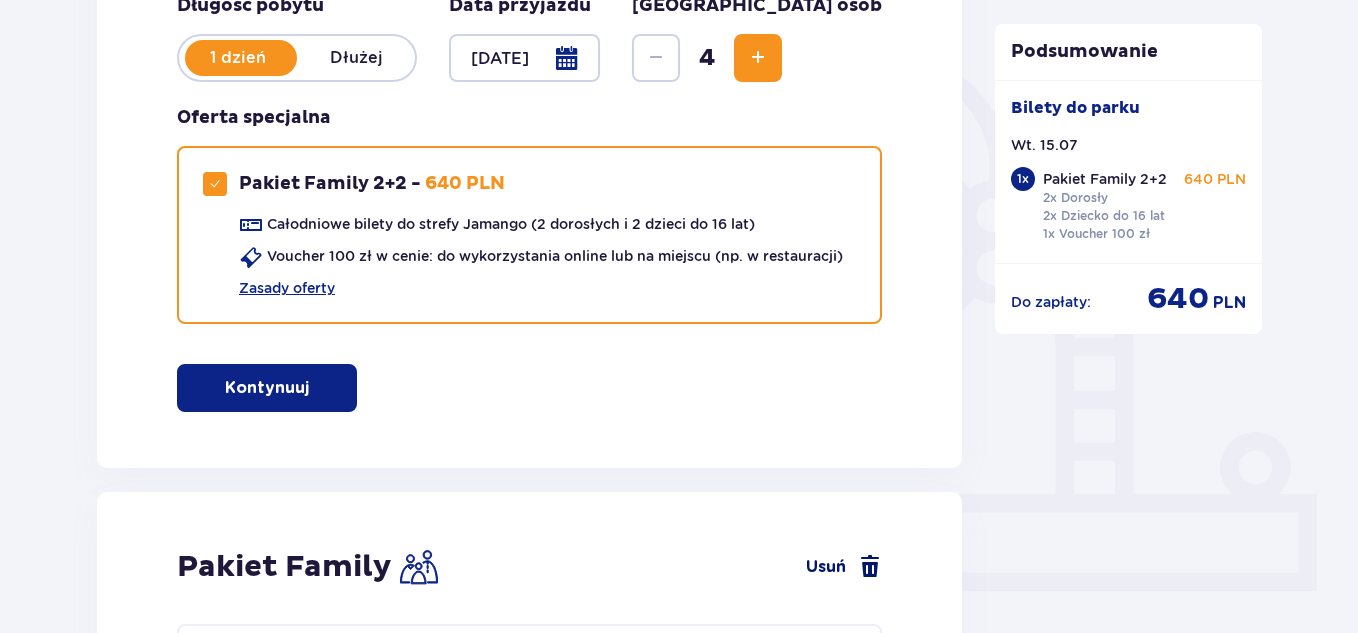 click on "Usuń" at bounding box center (844, 567) 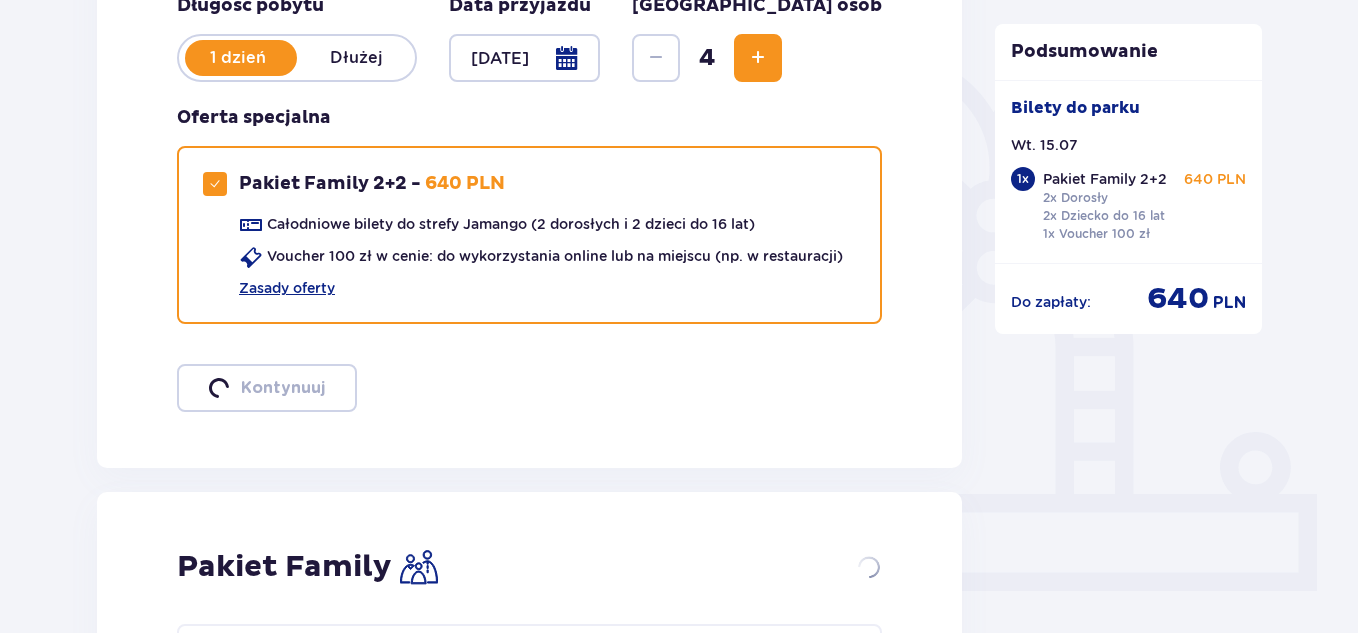 checkbox on "false" 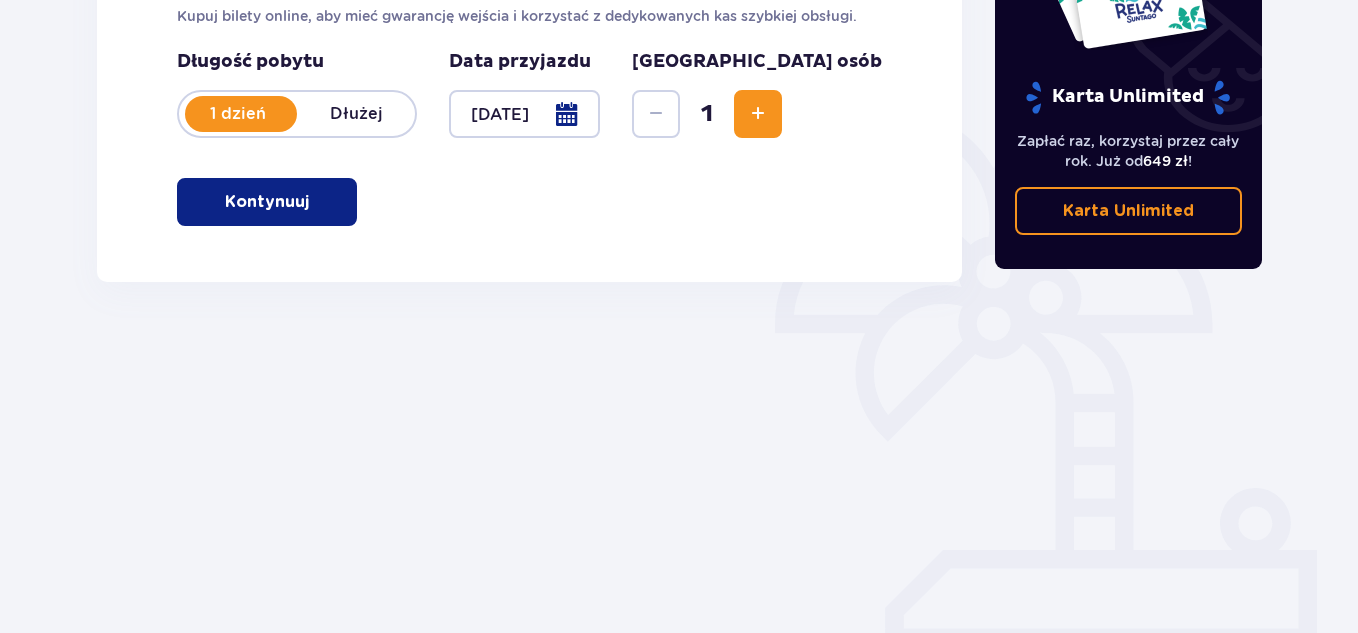 scroll, scrollTop: 386, scrollLeft: 0, axis: vertical 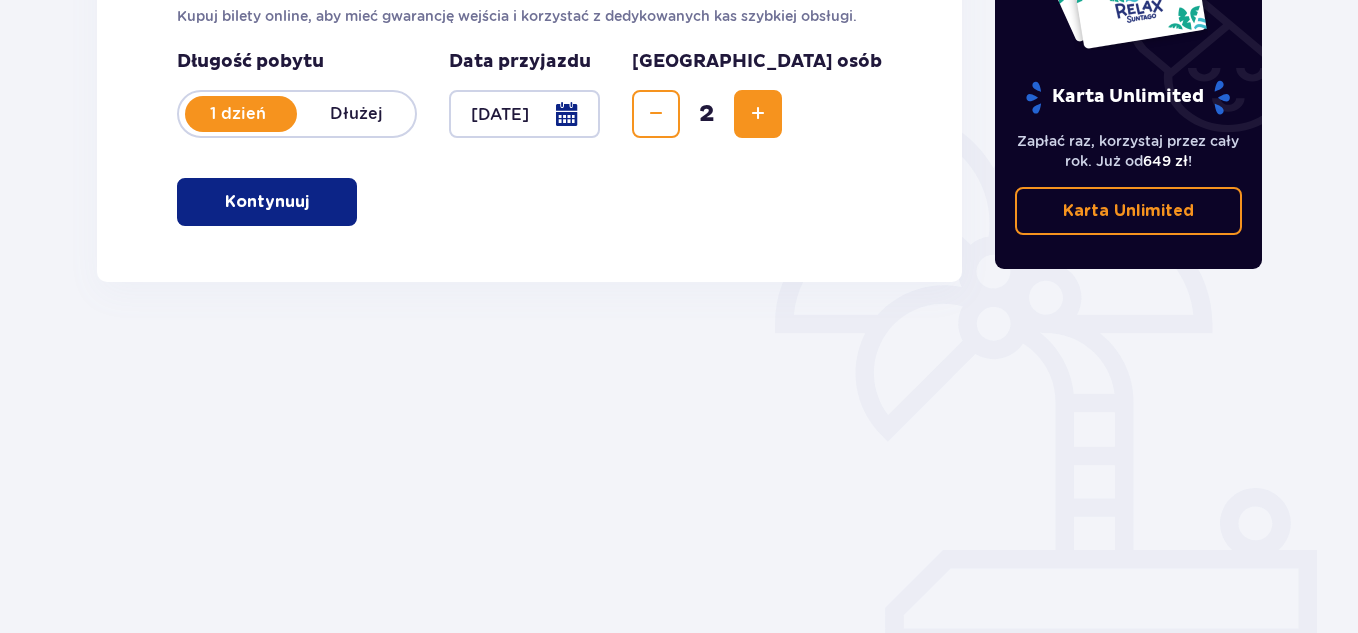 click at bounding box center [758, 114] 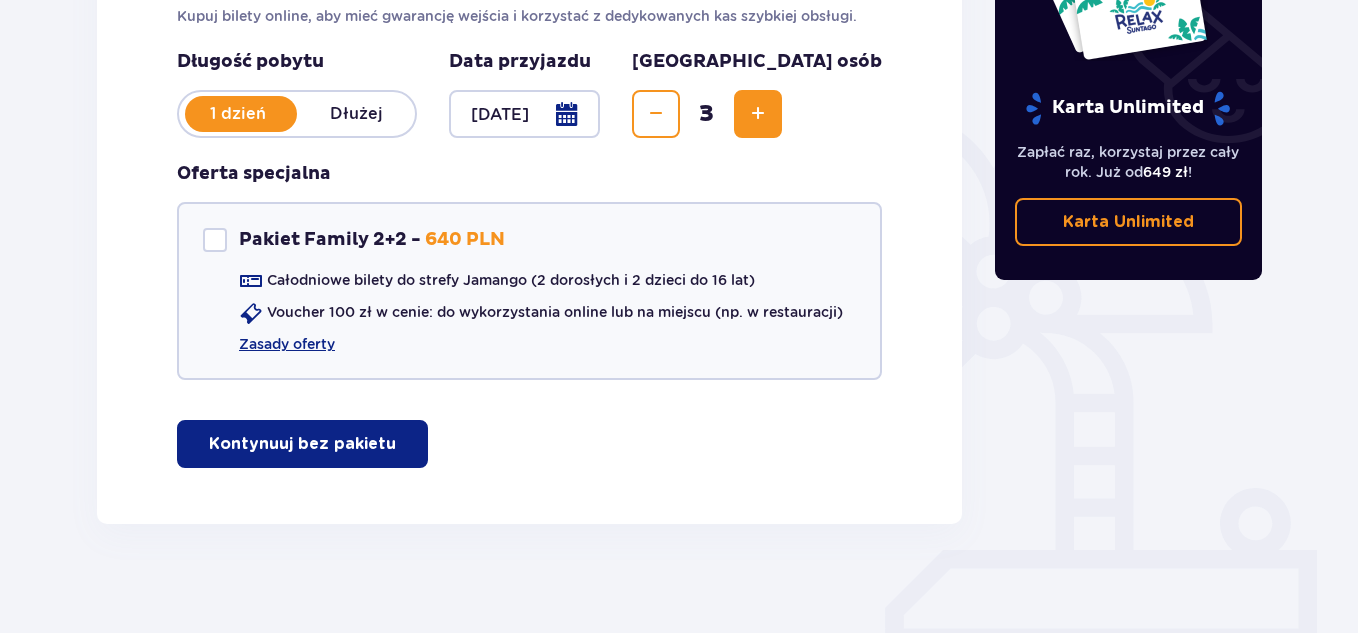 click at bounding box center [758, 114] 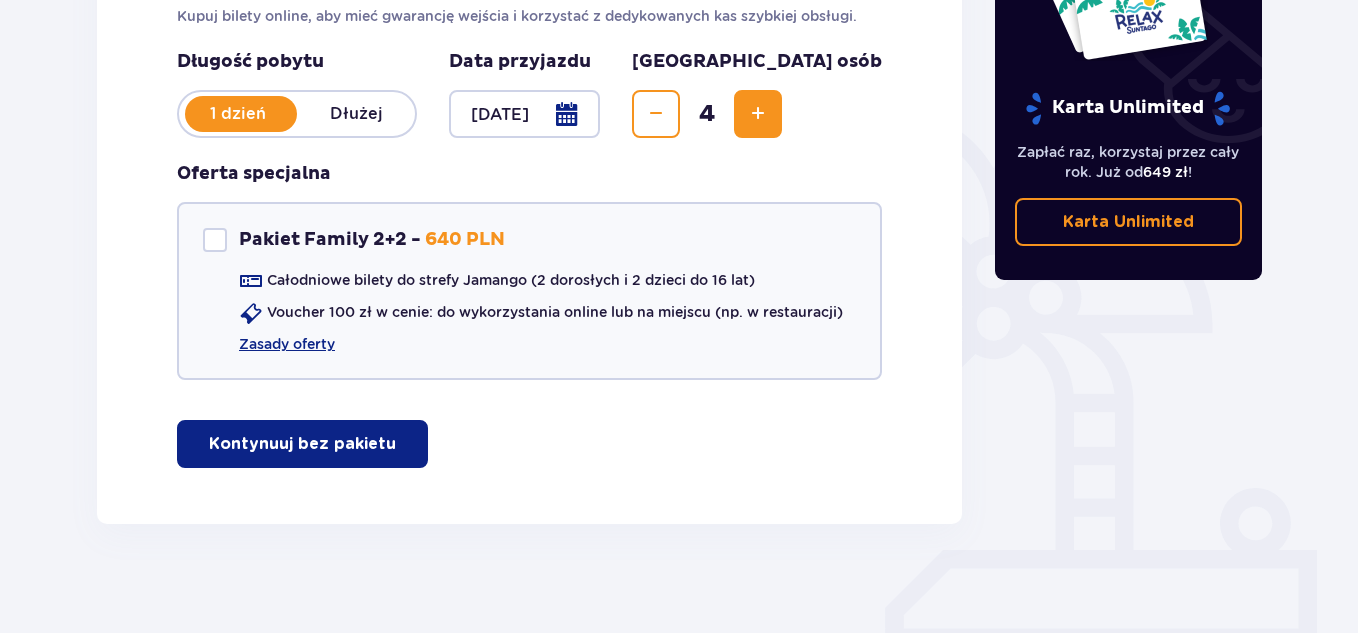 click on "Kontynuuj bez pakietu" at bounding box center (302, 444) 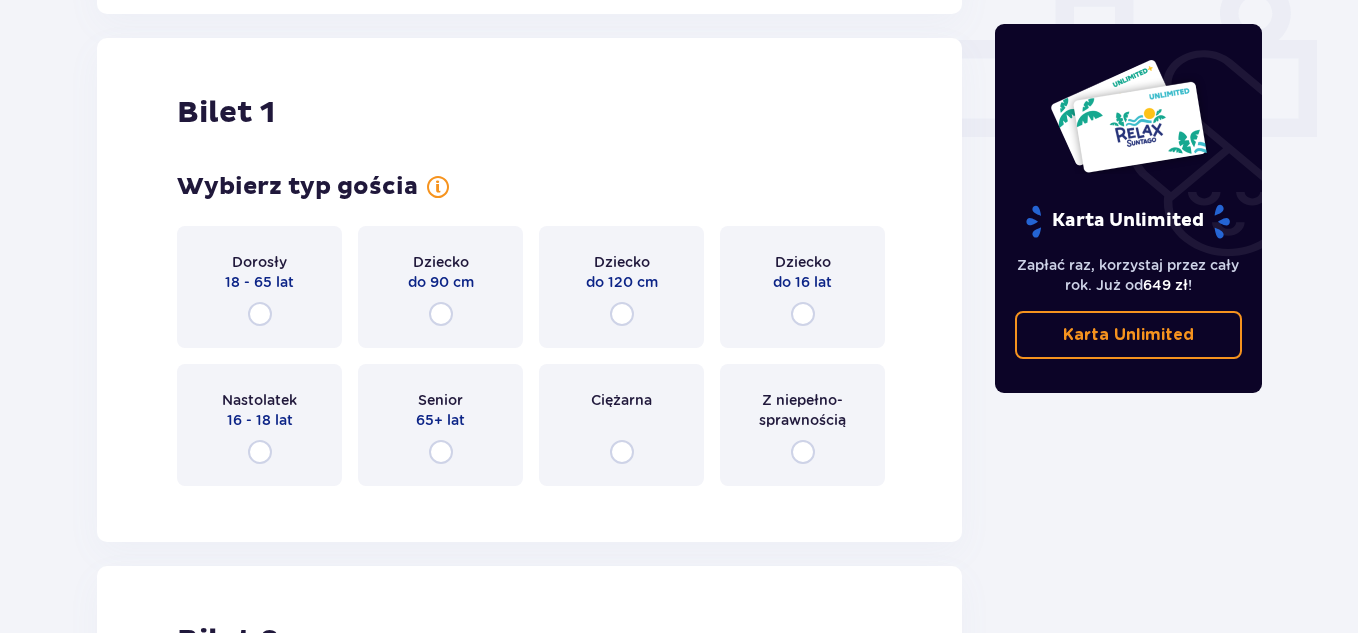scroll, scrollTop: 910, scrollLeft: 0, axis: vertical 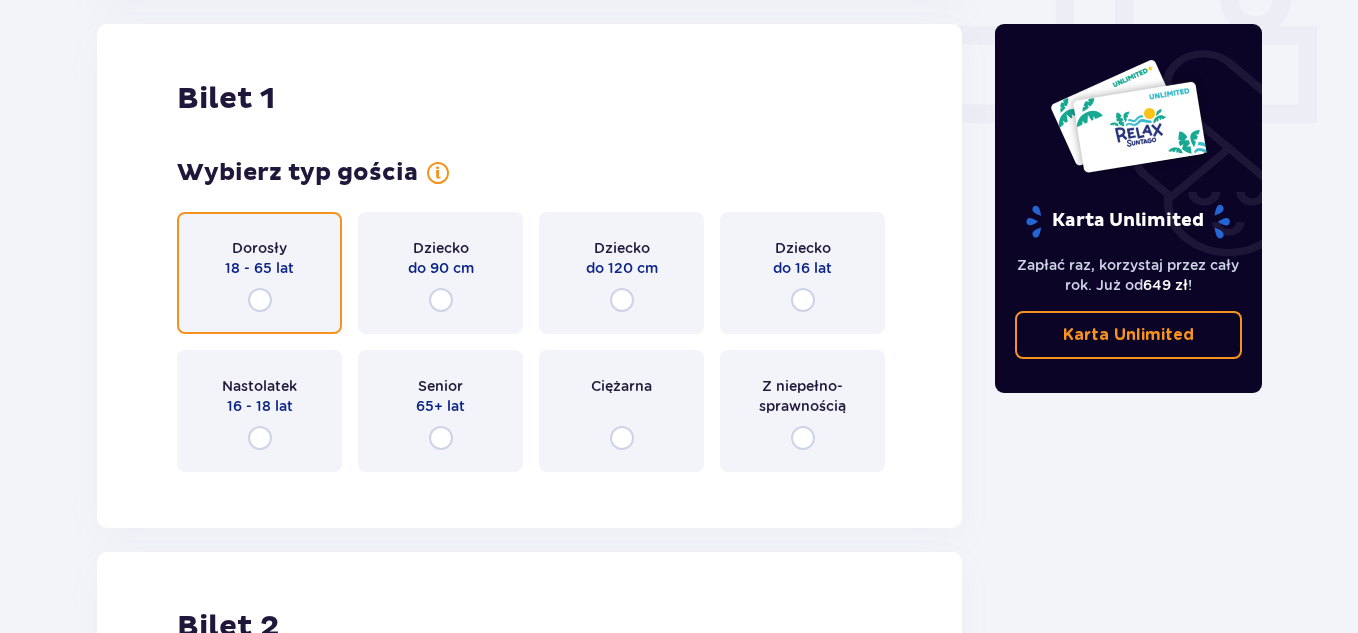 click at bounding box center (260, 300) 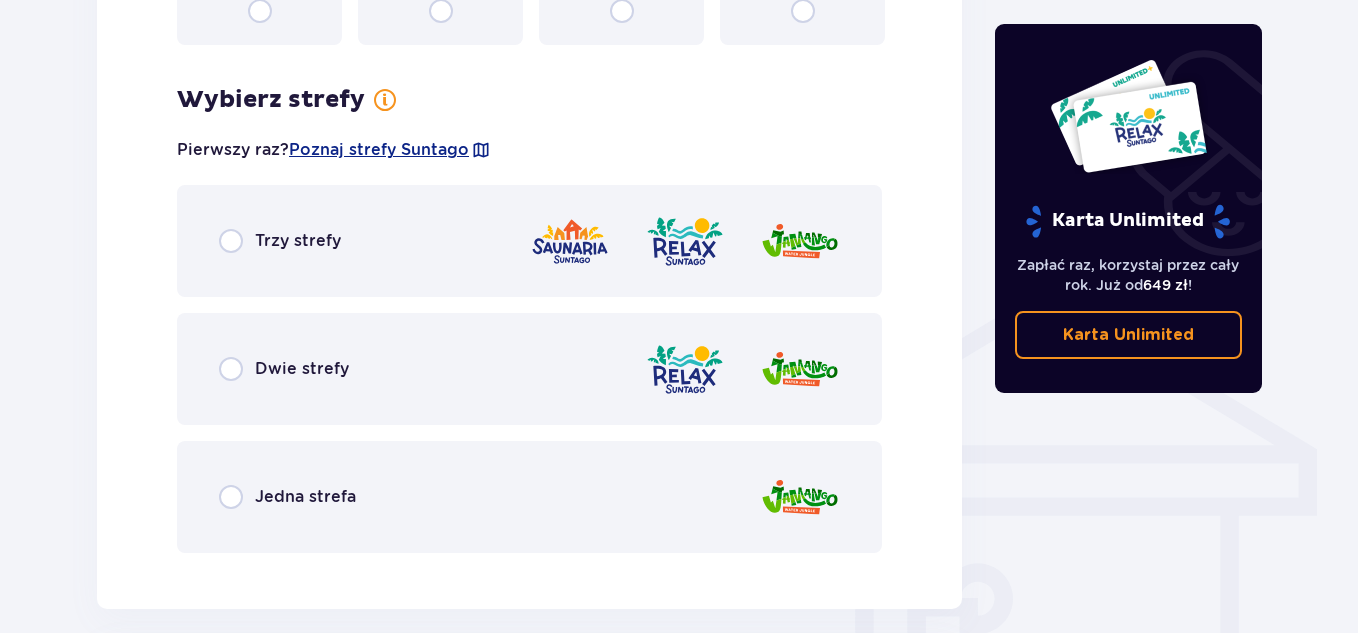 scroll, scrollTop: 1398, scrollLeft: 0, axis: vertical 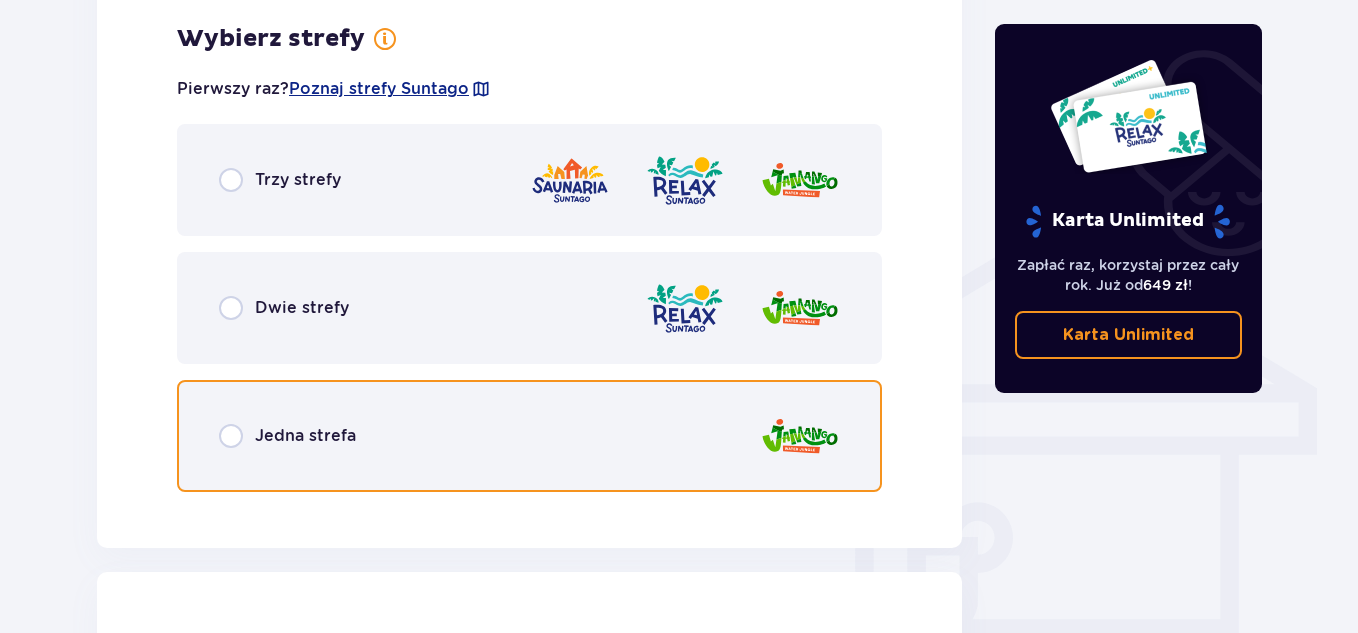 click at bounding box center (231, 436) 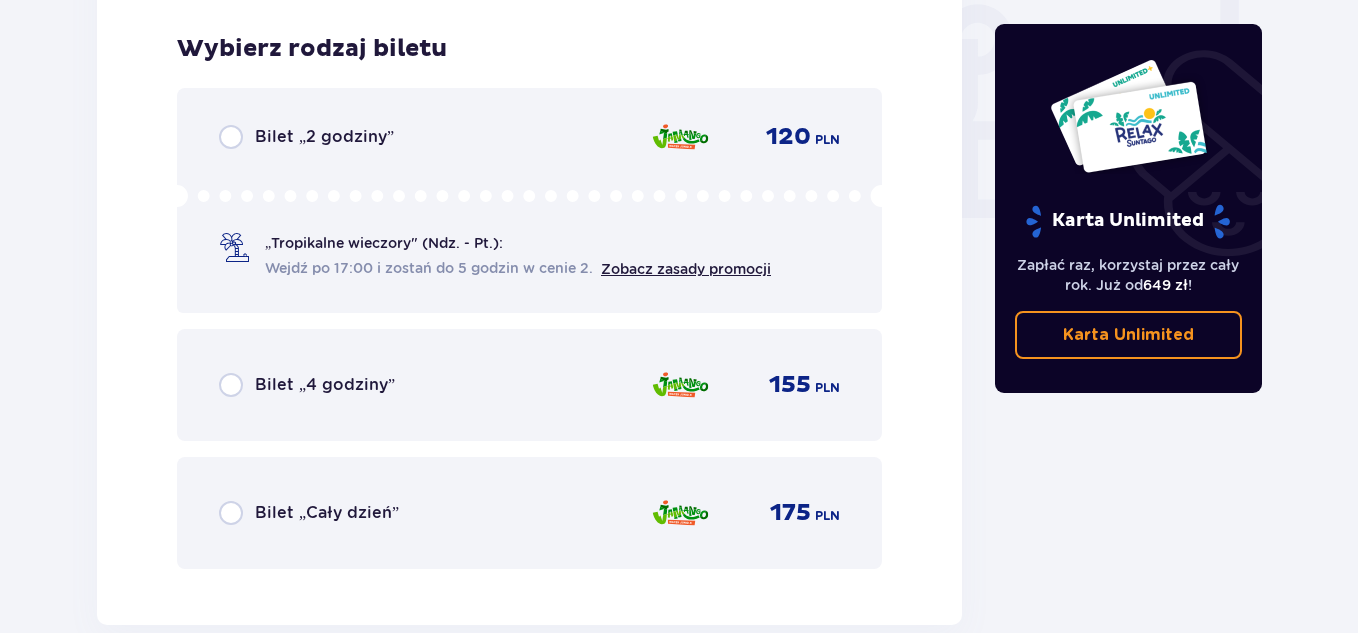 scroll, scrollTop: 1906, scrollLeft: 0, axis: vertical 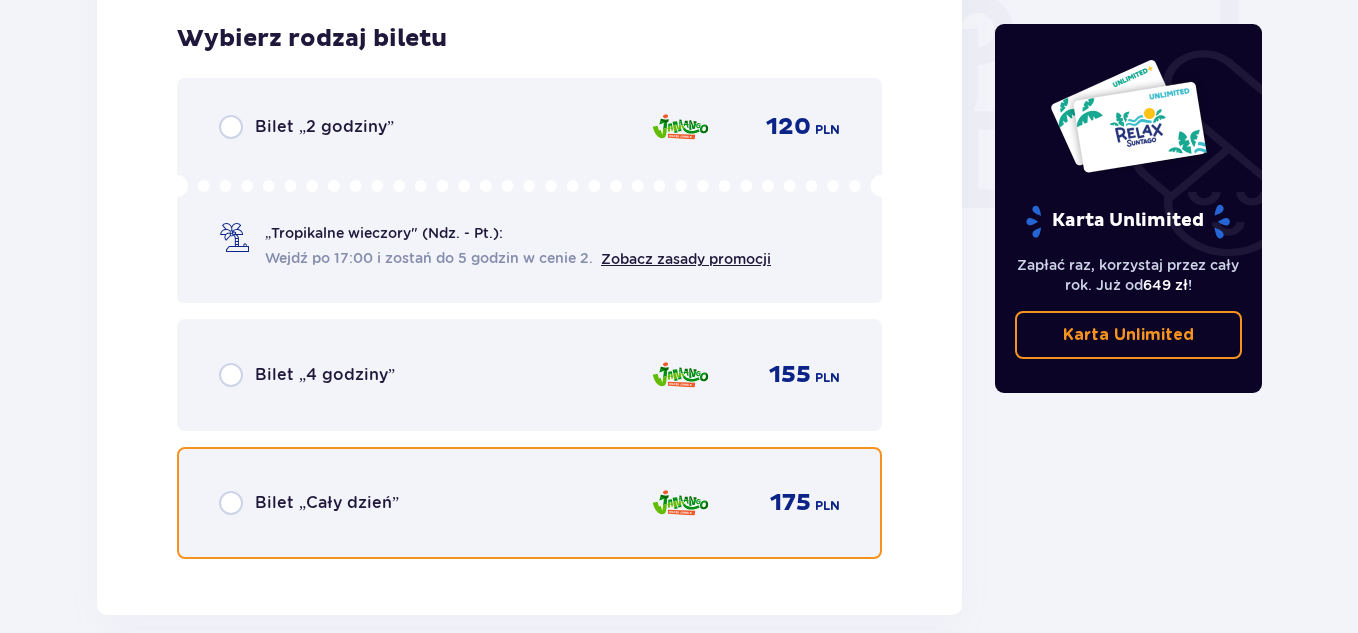 click at bounding box center [231, 503] 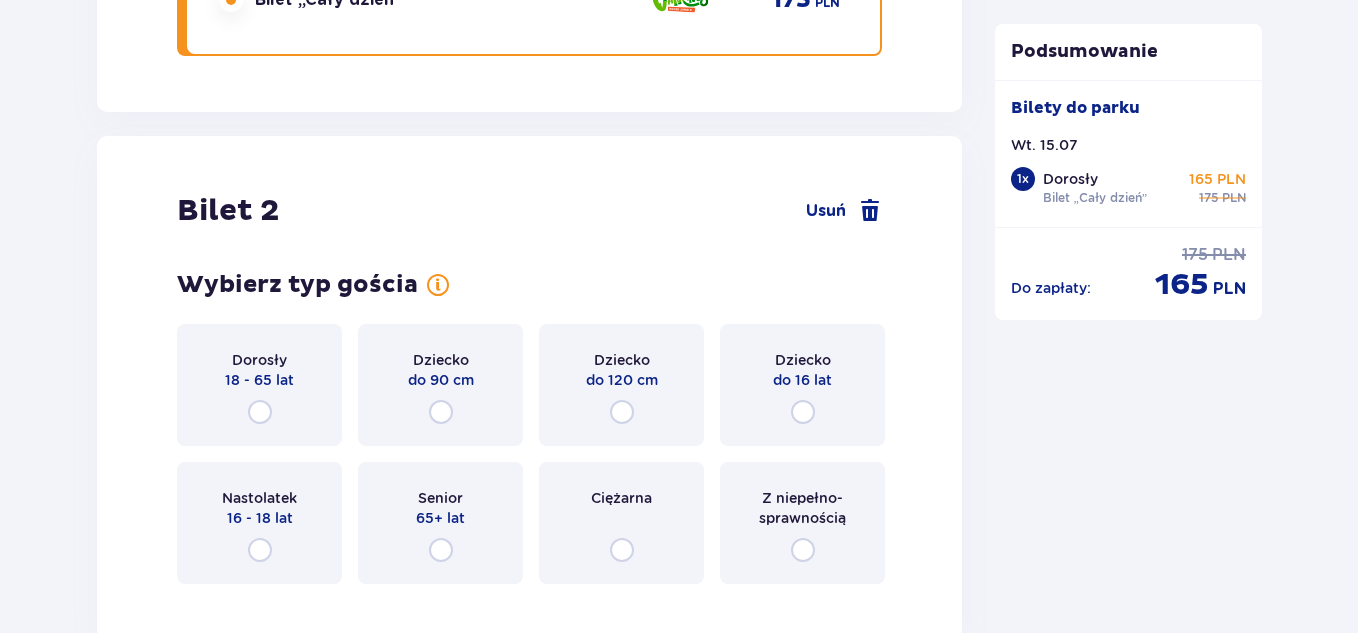 scroll, scrollTop: 2521, scrollLeft: 0, axis: vertical 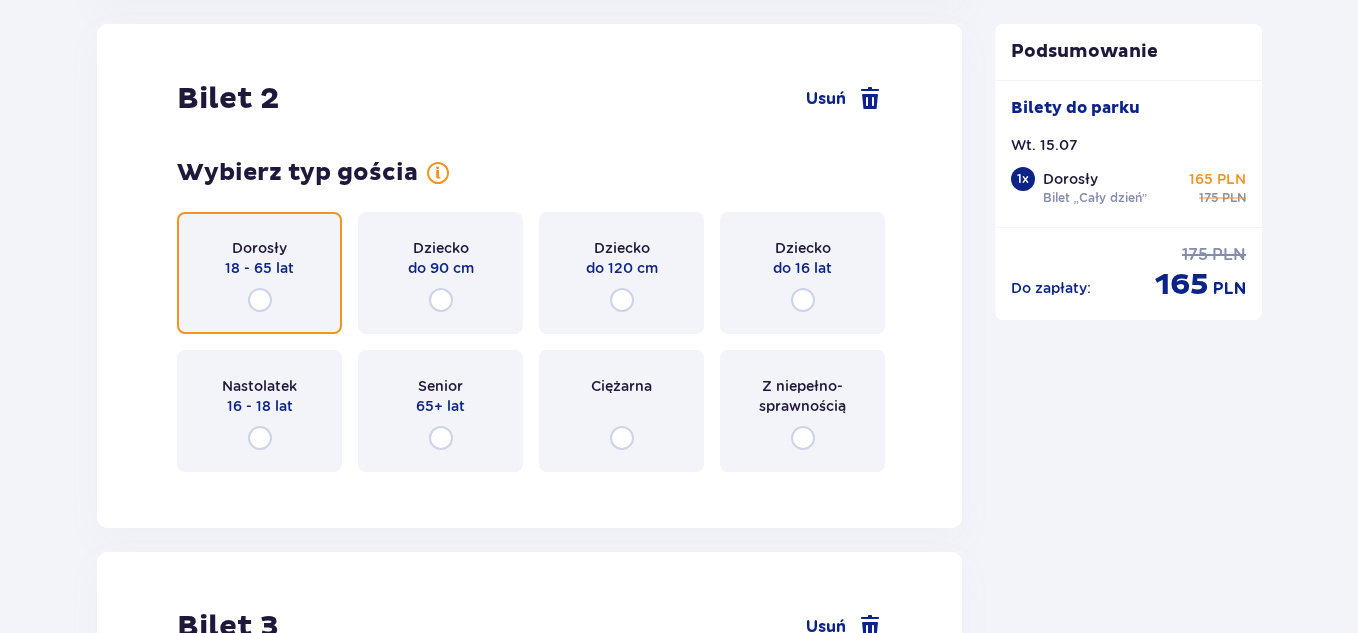 click at bounding box center [260, 300] 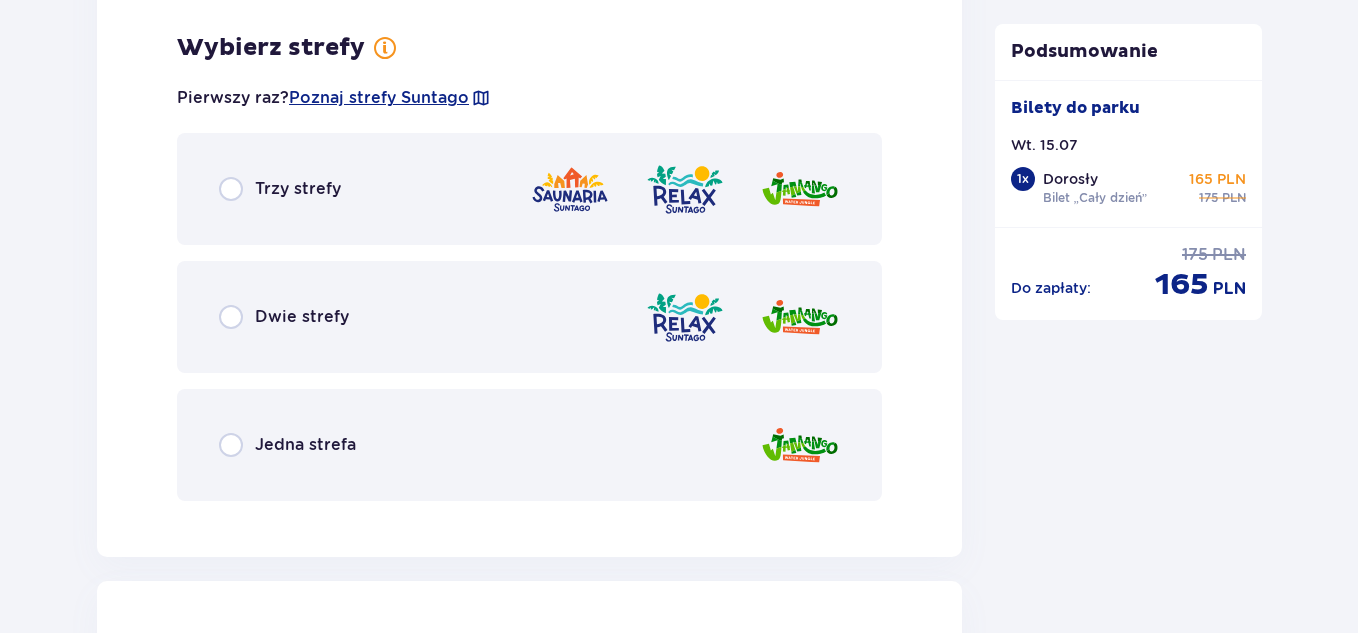 scroll, scrollTop: 3009, scrollLeft: 0, axis: vertical 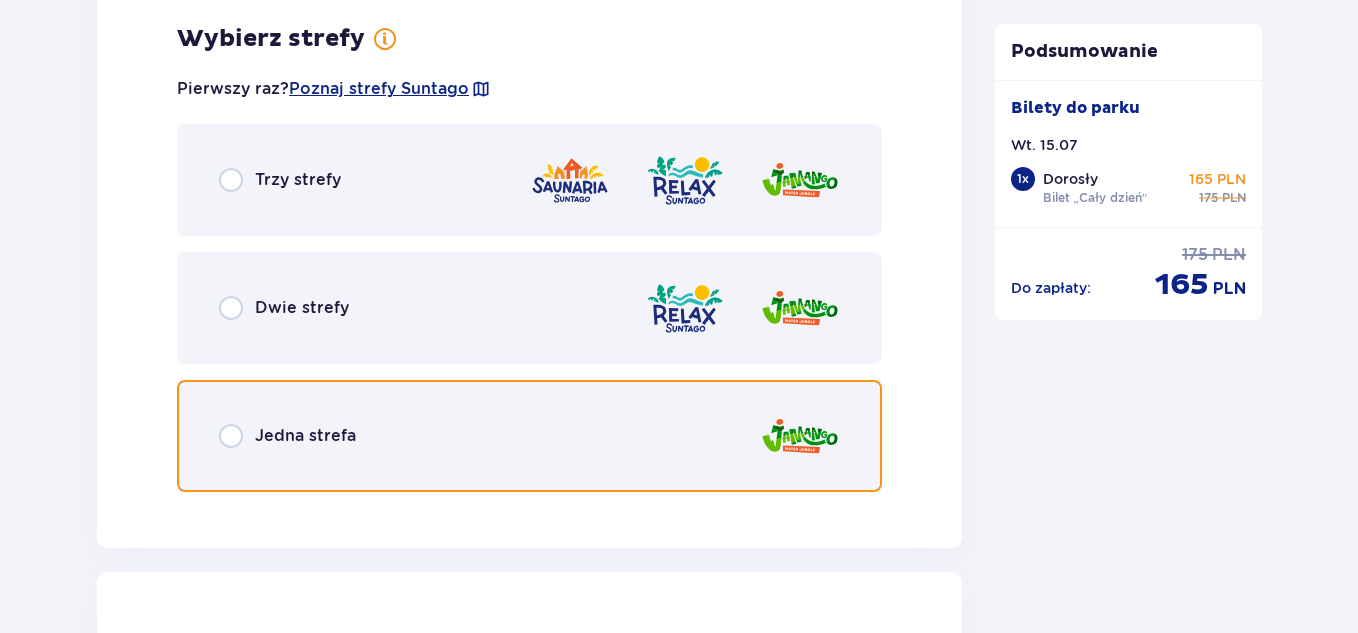 click at bounding box center (231, 436) 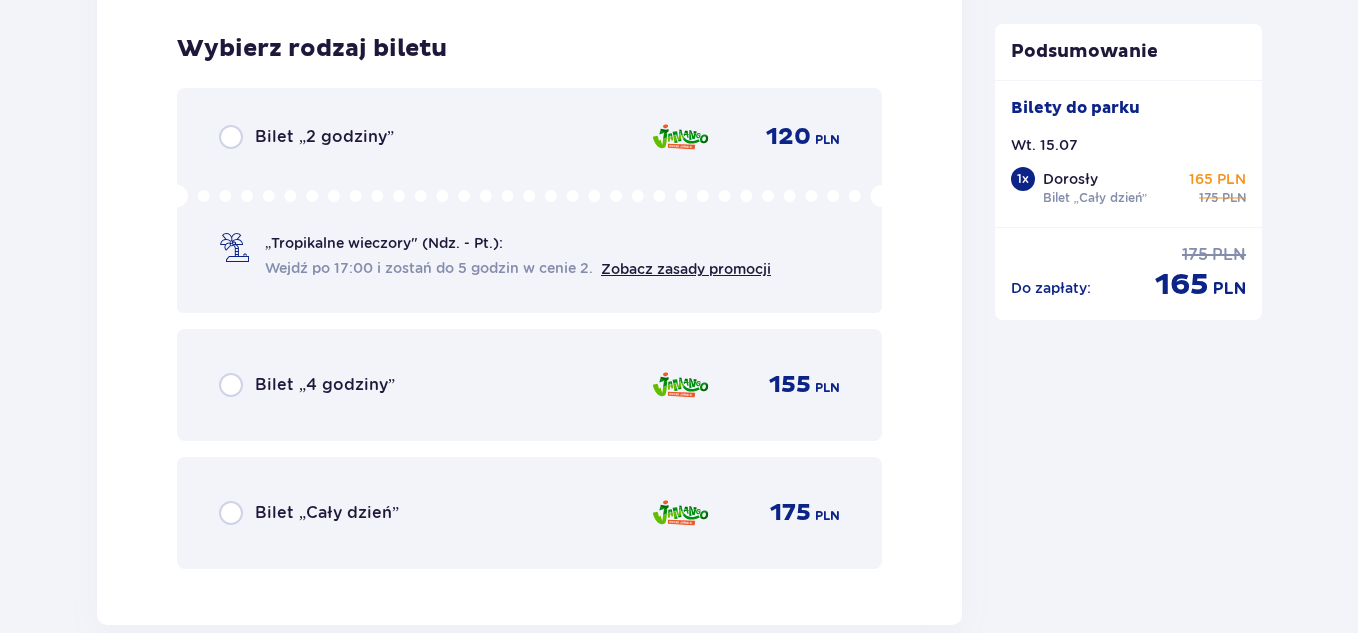 scroll, scrollTop: 3517, scrollLeft: 0, axis: vertical 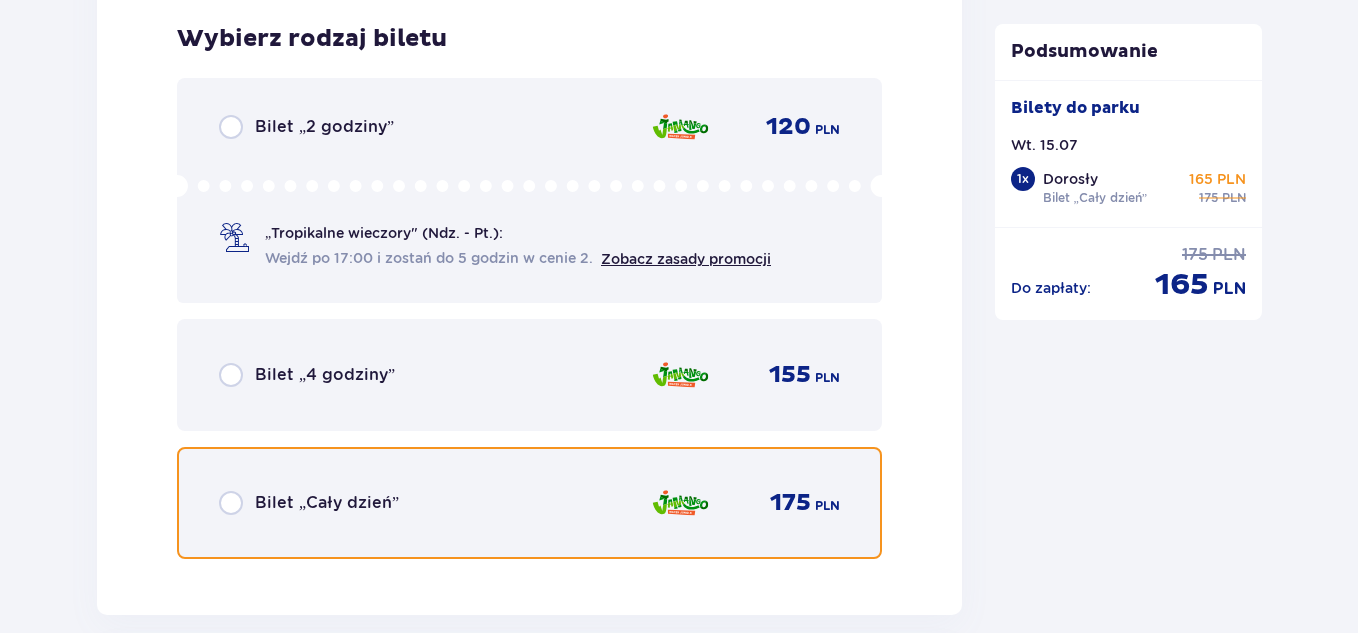 click at bounding box center [231, 503] 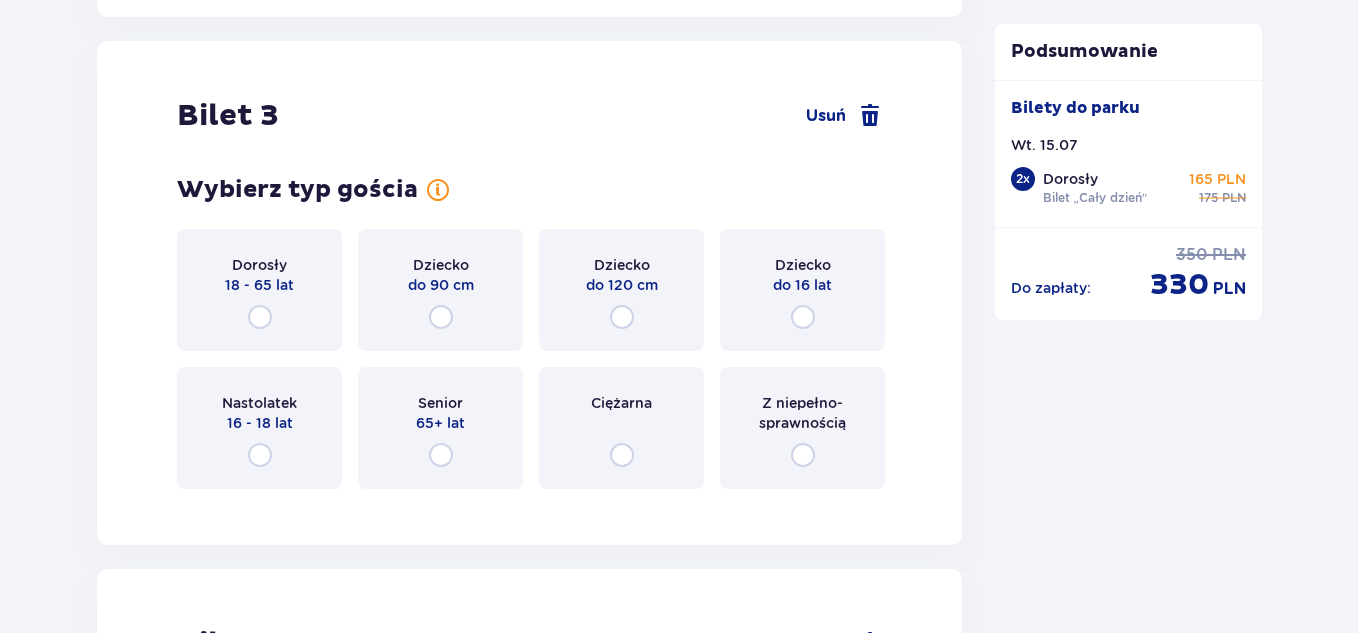 scroll, scrollTop: 4132, scrollLeft: 0, axis: vertical 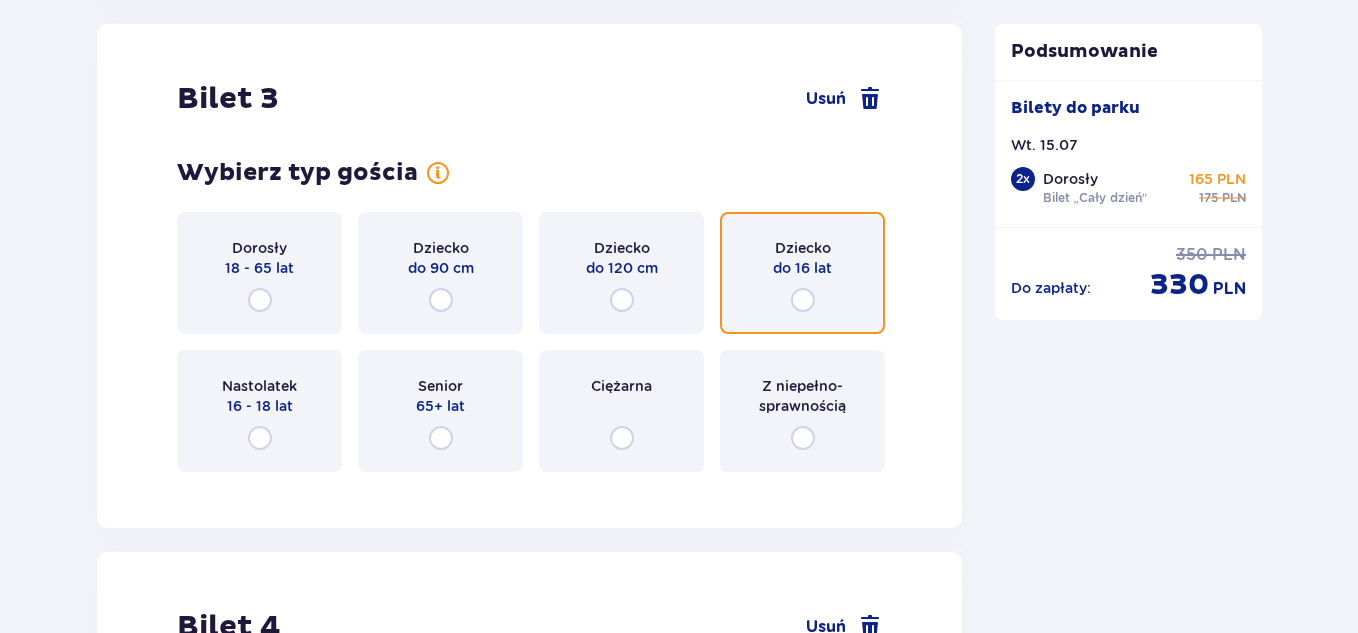 click at bounding box center (803, 300) 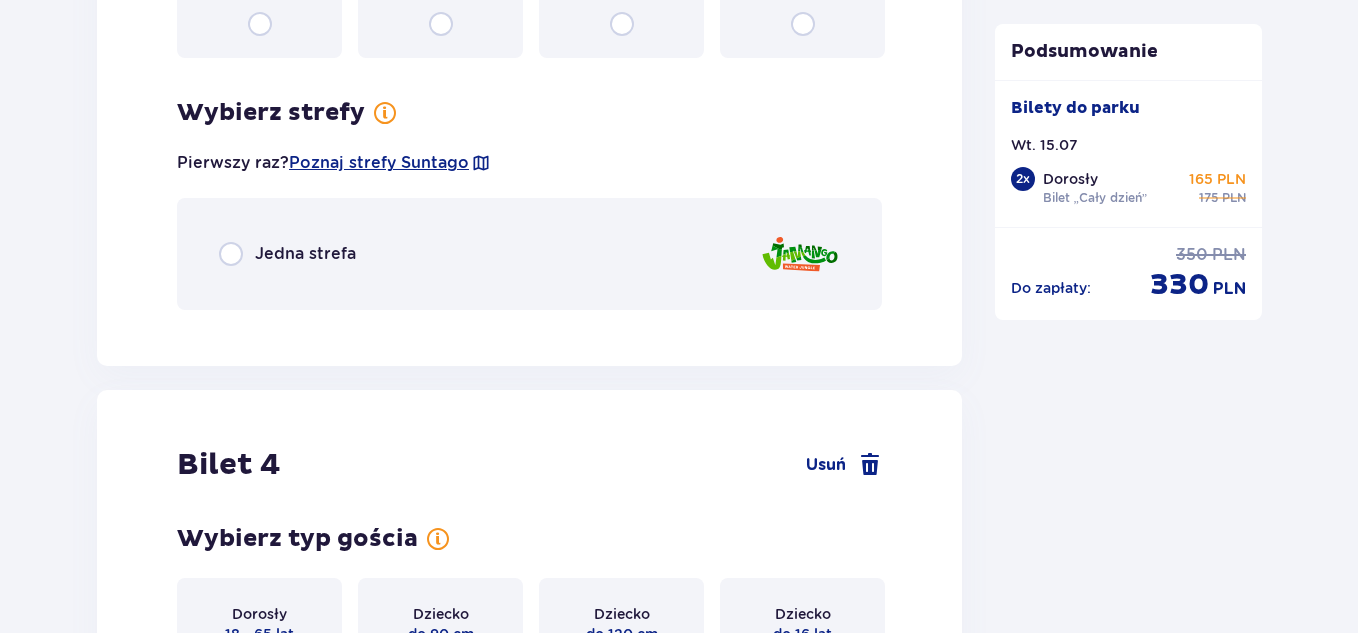 scroll, scrollTop: 4620, scrollLeft: 0, axis: vertical 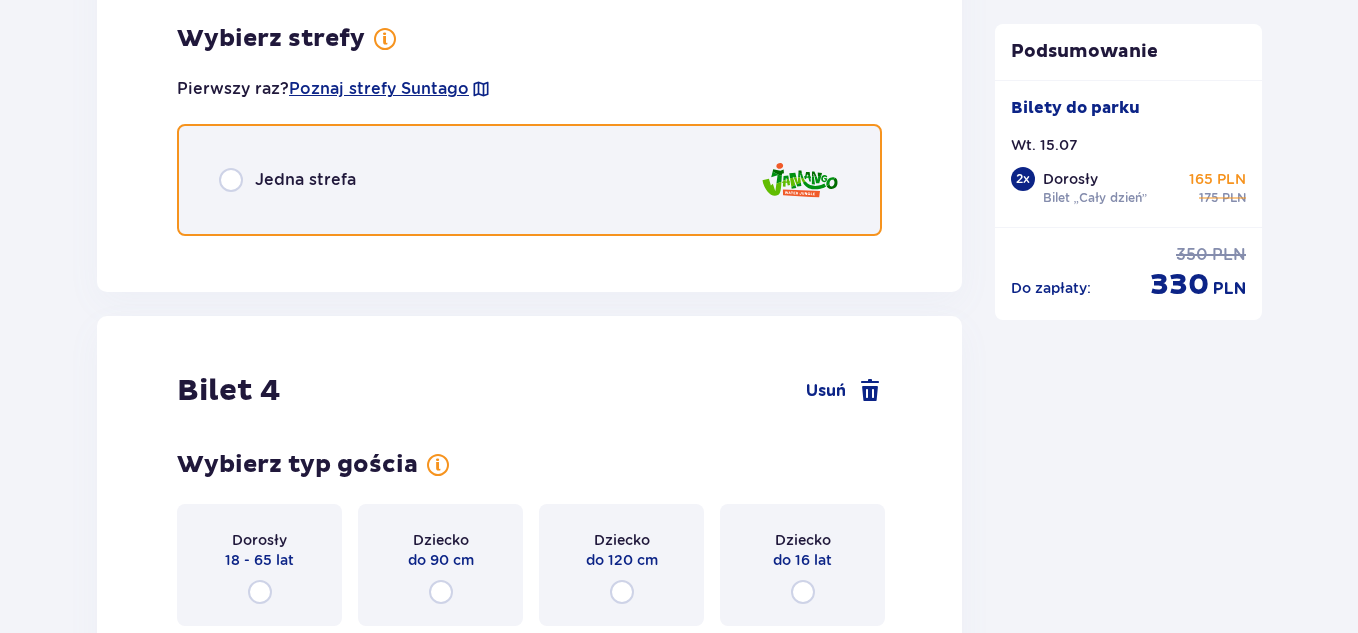 click at bounding box center [231, 180] 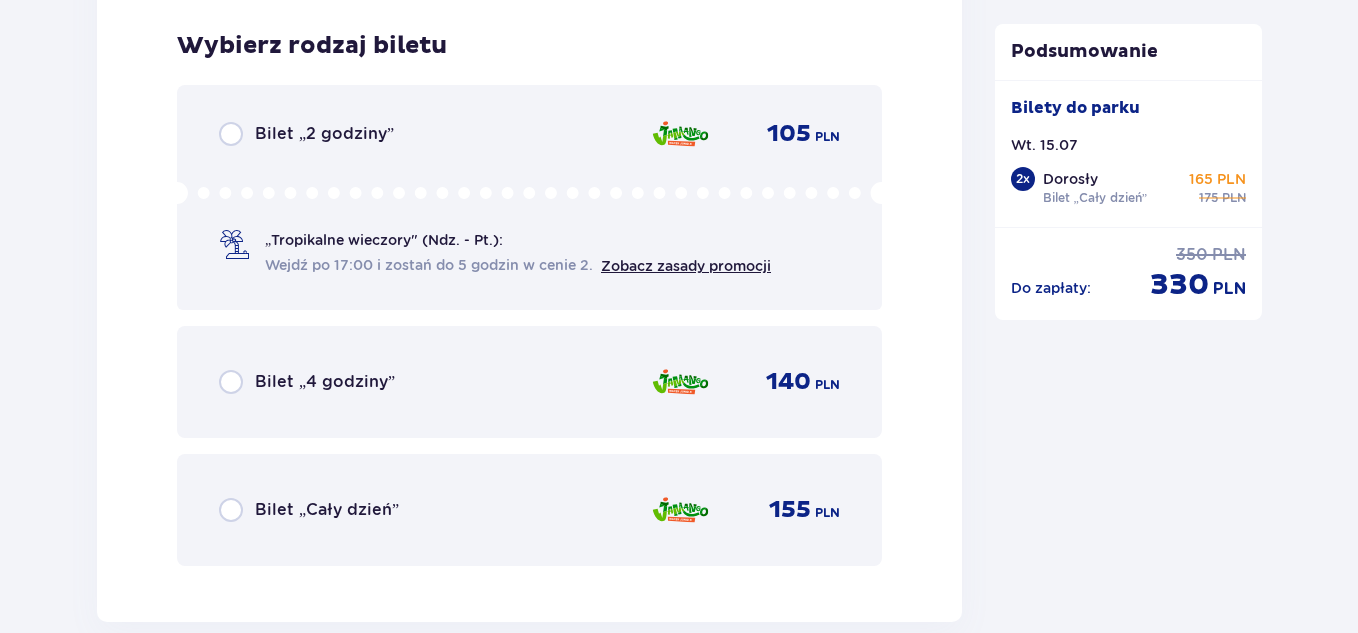 scroll, scrollTop: 4872, scrollLeft: 0, axis: vertical 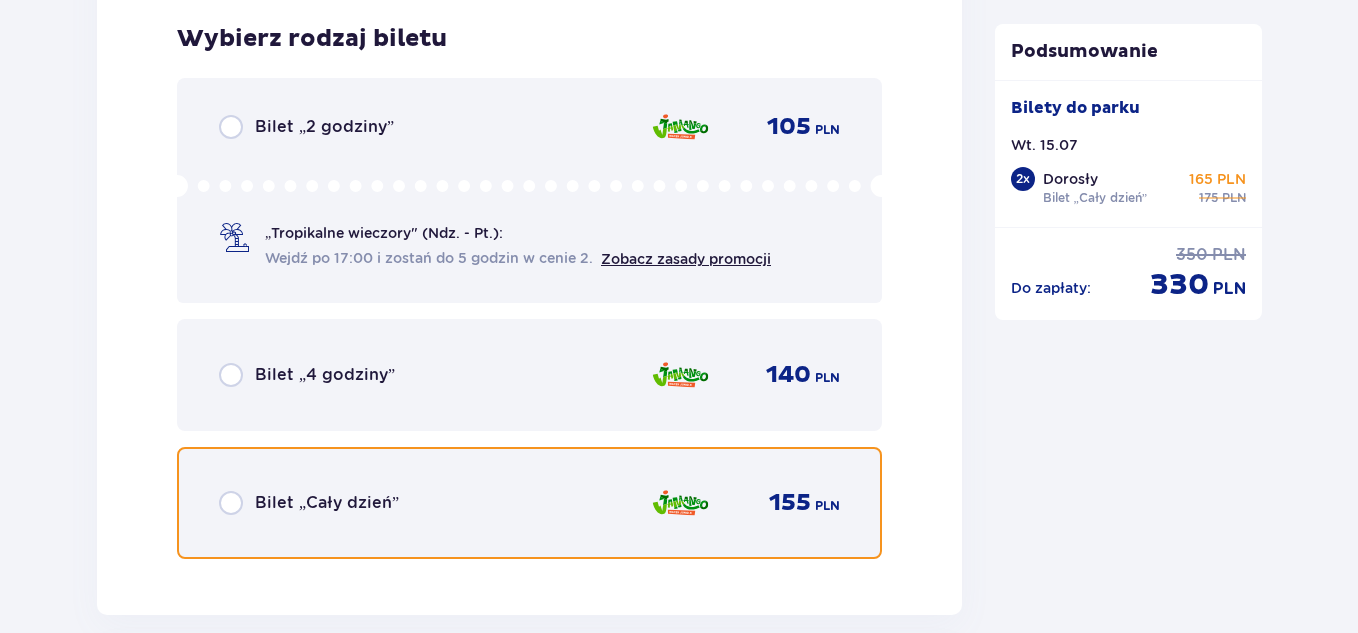 click at bounding box center [231, 503] 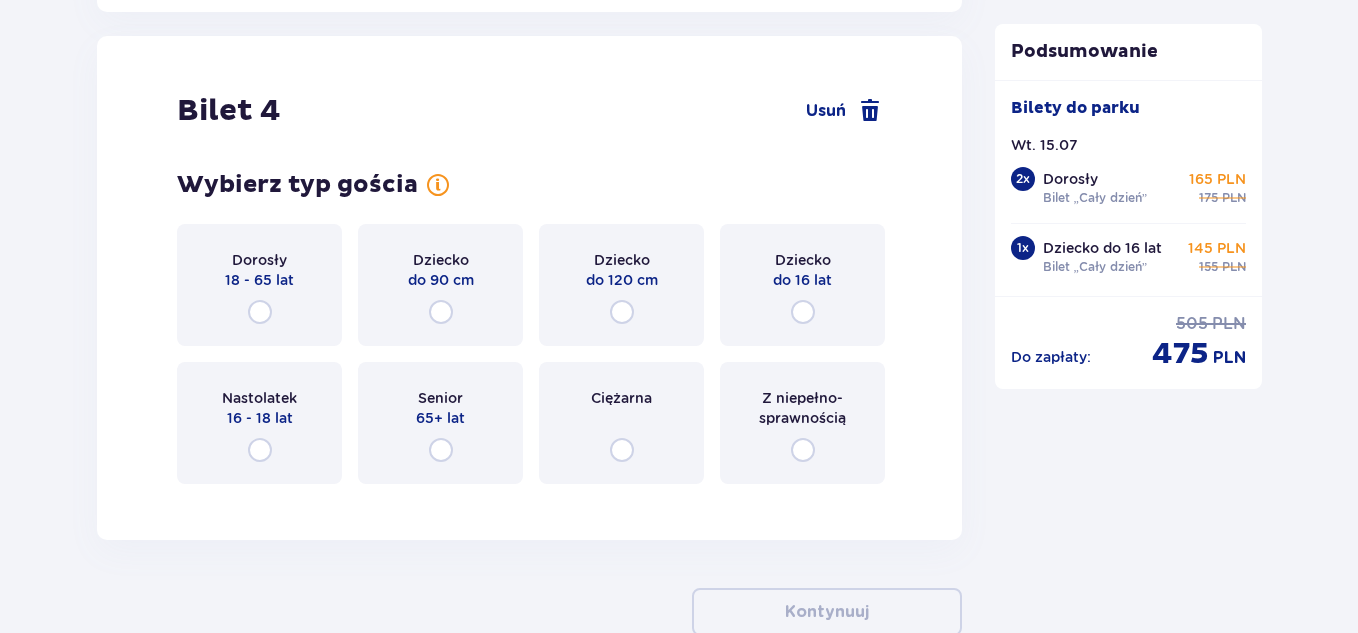 scroll, scrollTop: 5487, scrollLeft: 0, axis: vertical 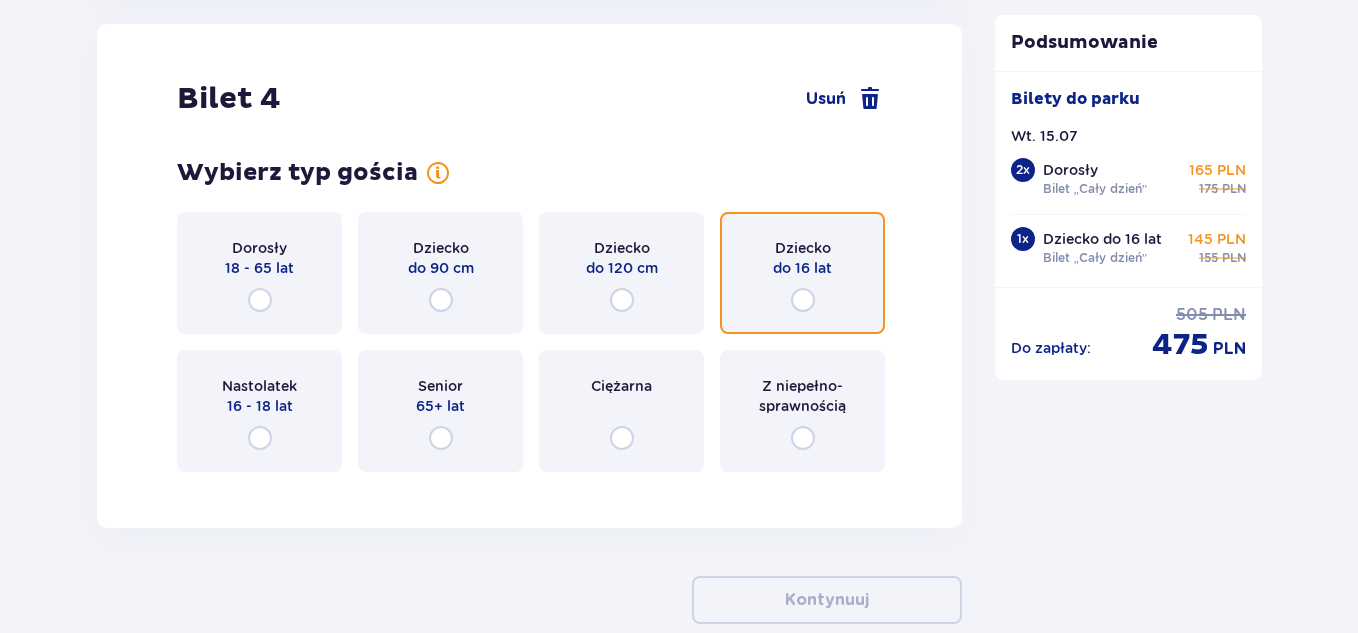click at bounding box center (803, 300) 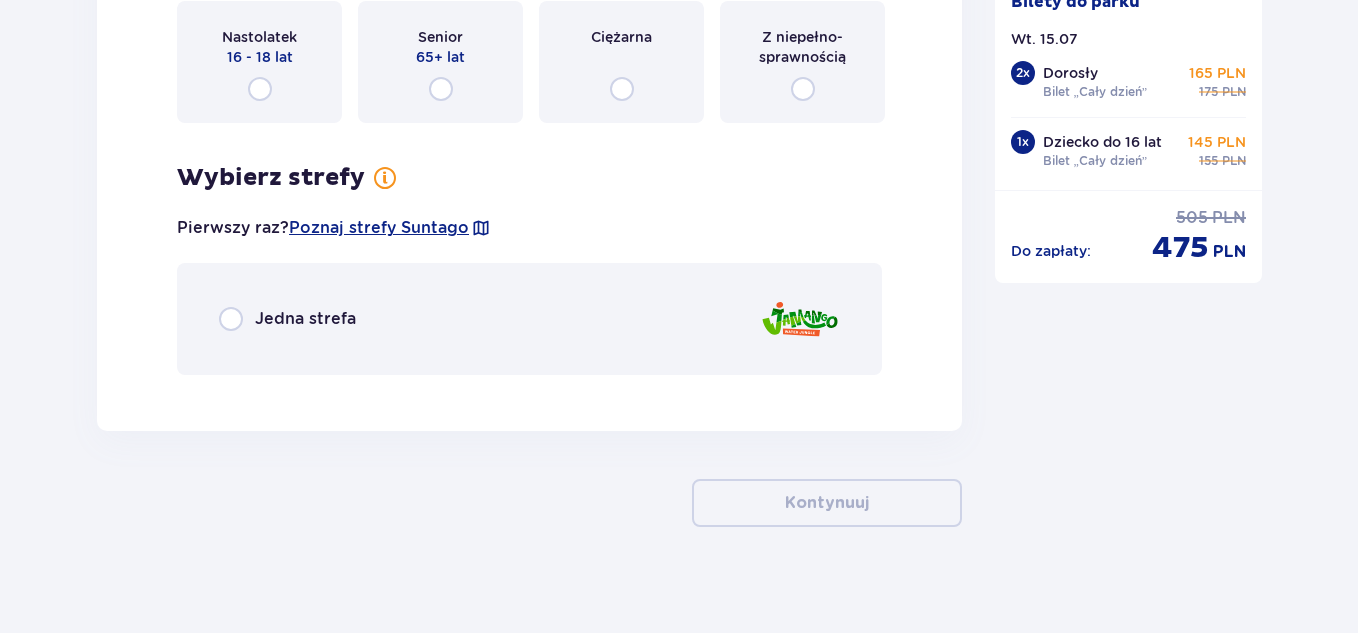 scroll, scrollTop: 5850, scrollLeft: 0, axis: vertical 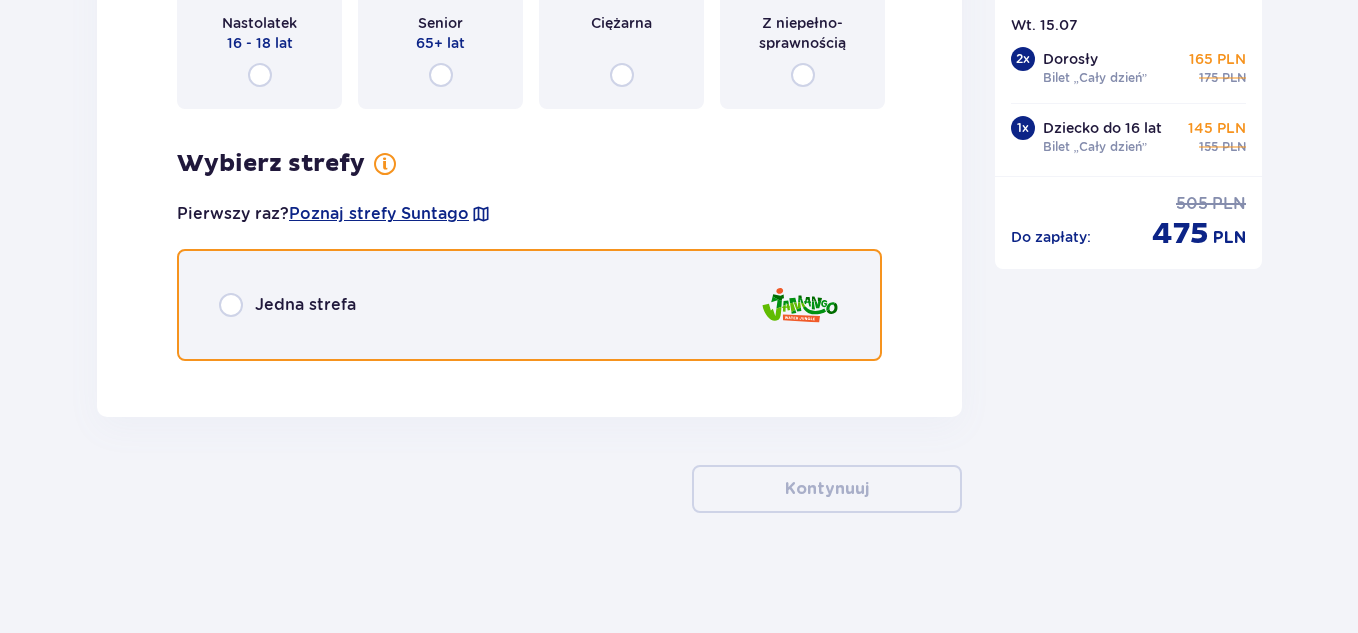 click at bounding box center [231, 305] 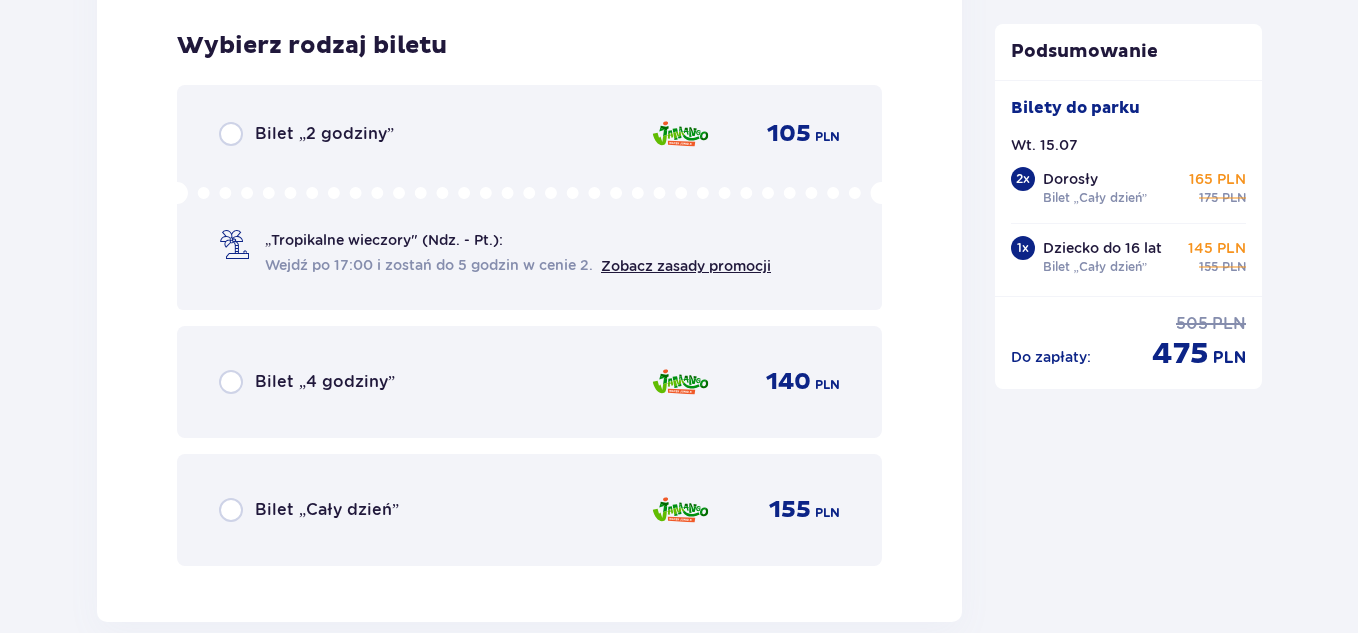 scroll, scrollTop: 6227, scrollLeft: 0, axis: vertical 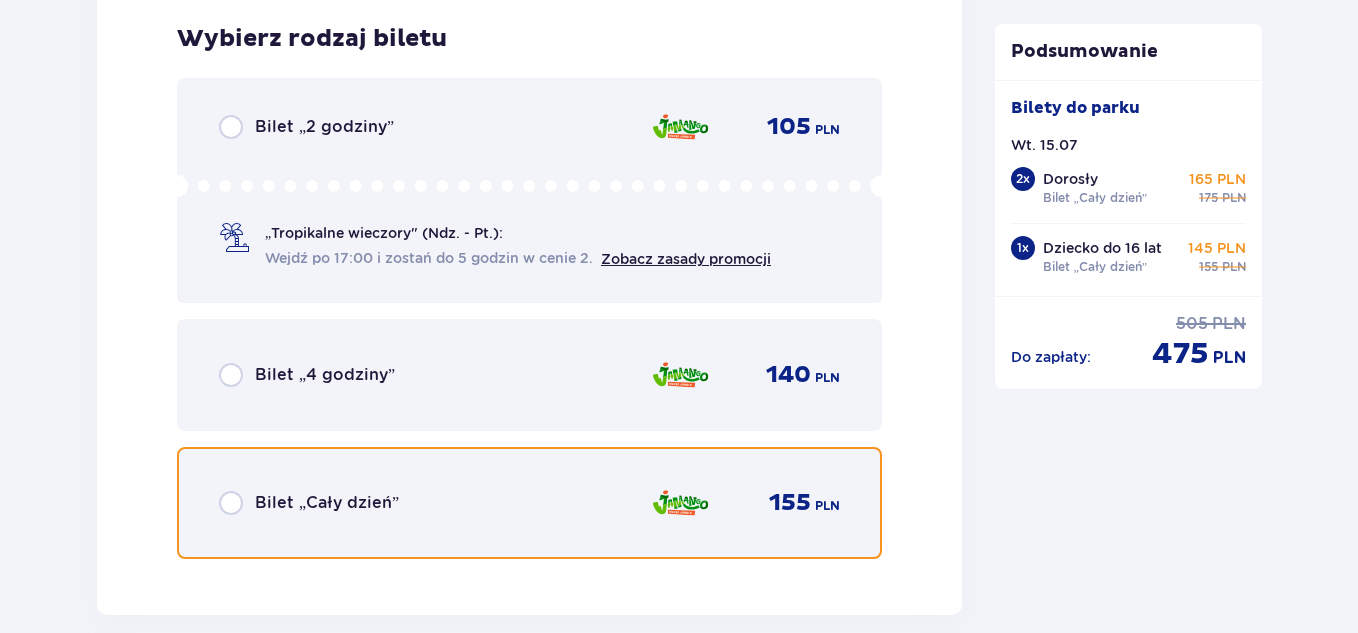 click at bounding box center [231, 503] 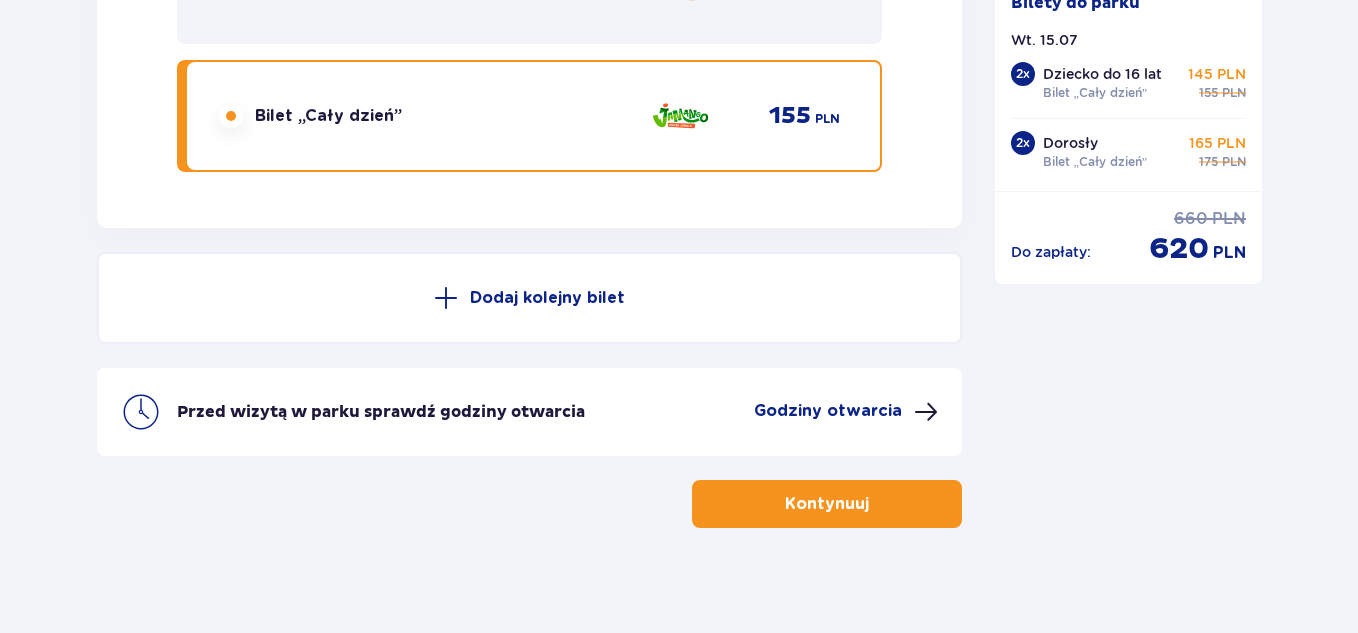scroll, scrollTop: 6629, scrollLeft: 0, axis: vertical 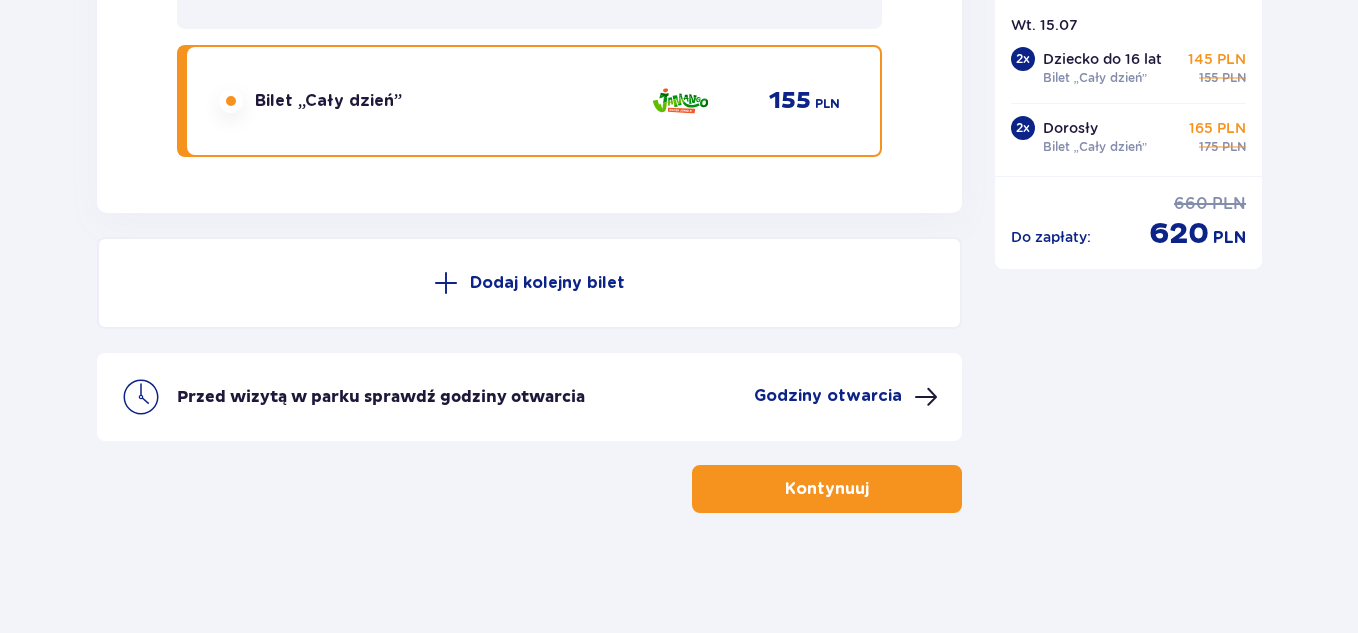 click on "Kontynuuj" at bounding box center [827, 489] 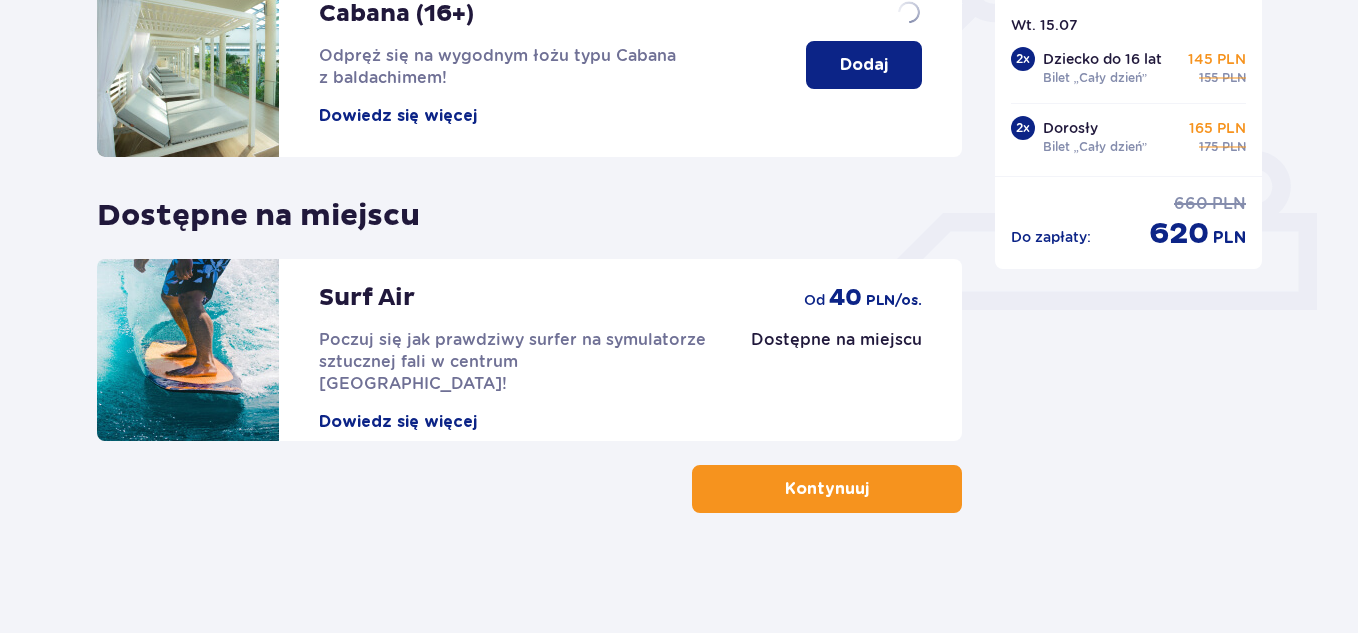 scroll, scrollTop: 0, scrollLeft: 0, axis: both 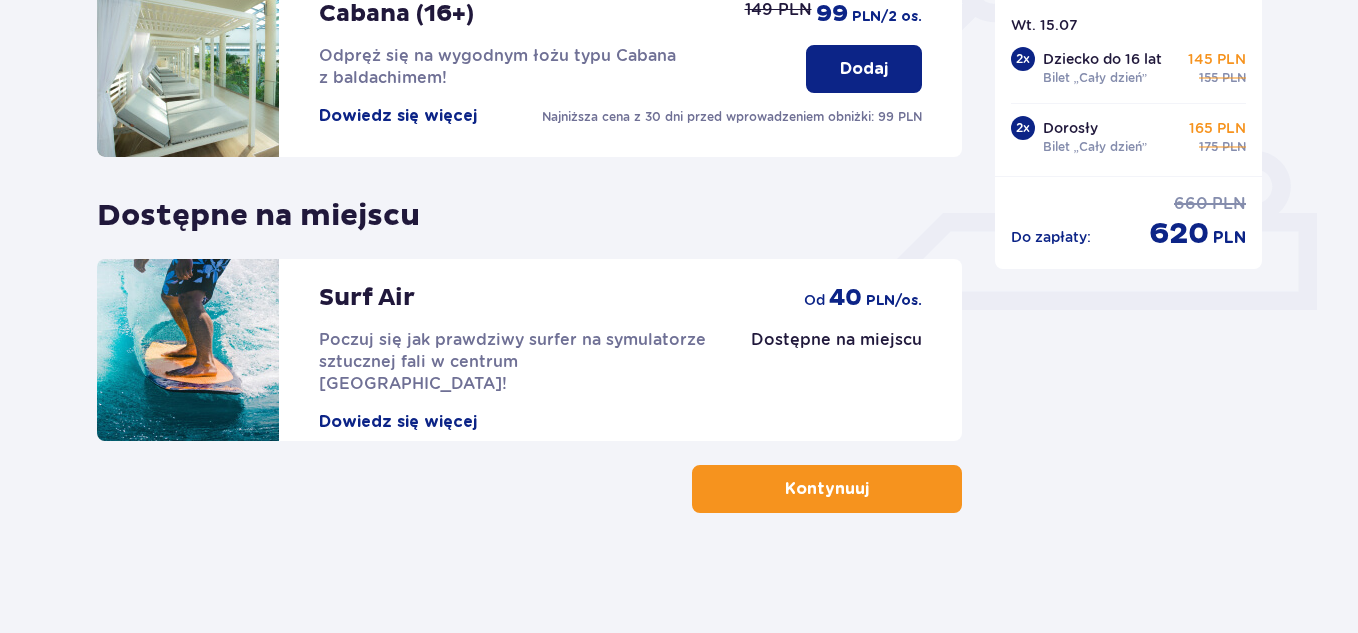 click on "Udogodnienia i atrakcje Pomiń ten krok Promocja online Wellness & SPA (16+) Zrelaksuj się dzięki naszym wyjątkowym masażom i specjalnym zabiegom na całe ciało! Dowiedz się więcej Dodaj od 103,20 PLN -20% na zabiegi Suntago Bus Nowoczesne autokary • Kursy z Warszawy, Żyrardowa i Łodzi • Gwarancja miejsca siedzącego z biletem na przejazd kupionym online Dowiedz się więcej Dodaj od 9 PLN Cabana (16+) Odpręż się na wygodnym łożu typu Cabana z baldachimem! Dowiedz się więcej Najniższa cena z 30 dni przed wprowadzeniem obniżki:   99 PLN Dodaj 149 PLN 99 PLN /2 os. Dostępne na miejscu Surf Air Poczuj się jak prawdziwy surfer na symulatorze sztucznej fali w centrum Polski! Dowiedz się więcej Dostępne na miejscu od 40 PLN /os. Kontynuuj Podsumowanie Bilety do parku Edytuj Wt. 15.07   2 x Dziecko do 16 lat Bilet „Cały dzień” 145 PLN 155 PLN 2 x Dorosły Bilet „Cały dzień” 165 PLN 175 PLN Do zapłaty : 660 PLN 620 PLN" at bounding box center [679, 33] 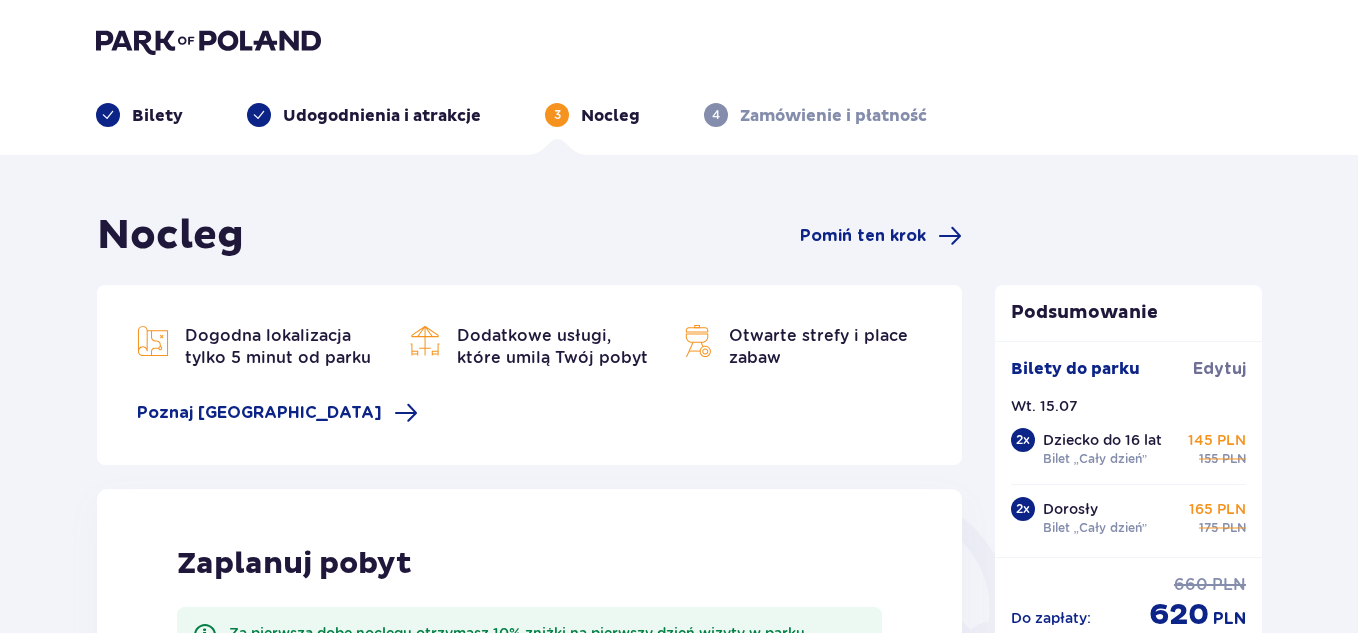 scroll, scrollTop: 0, scrollLeft: 0, axis: both 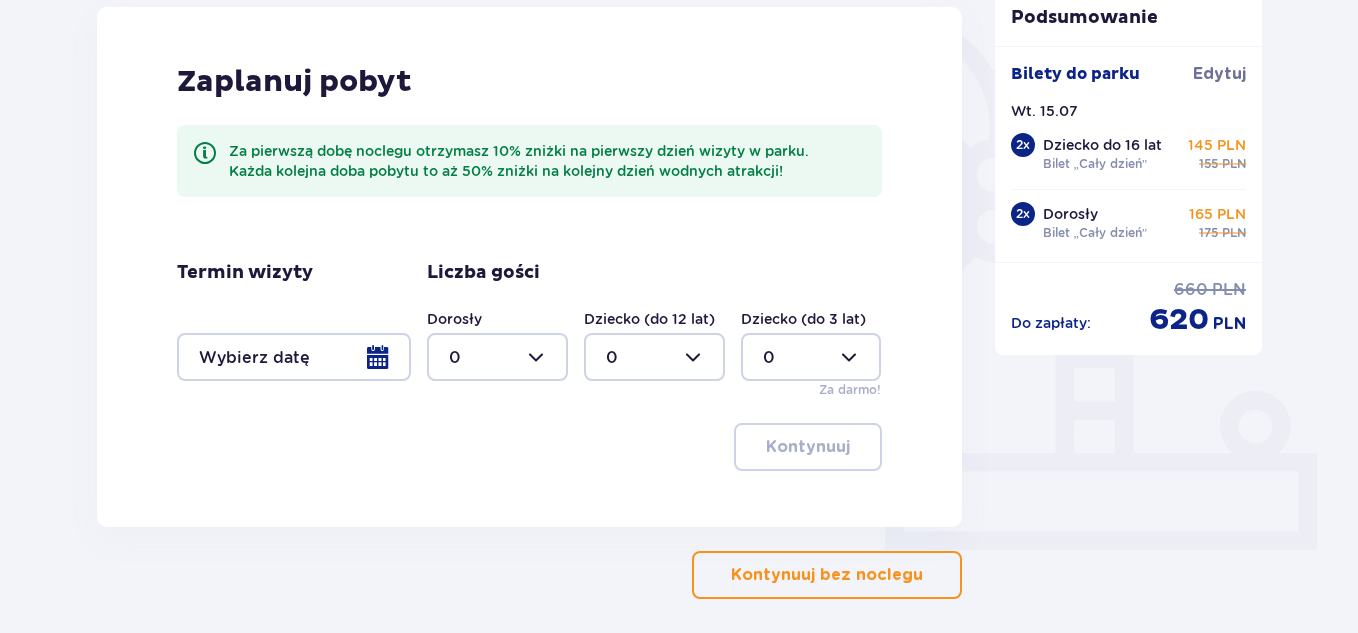click on "Kontynuuj bez noclegu" at bounding box center (827, 575) 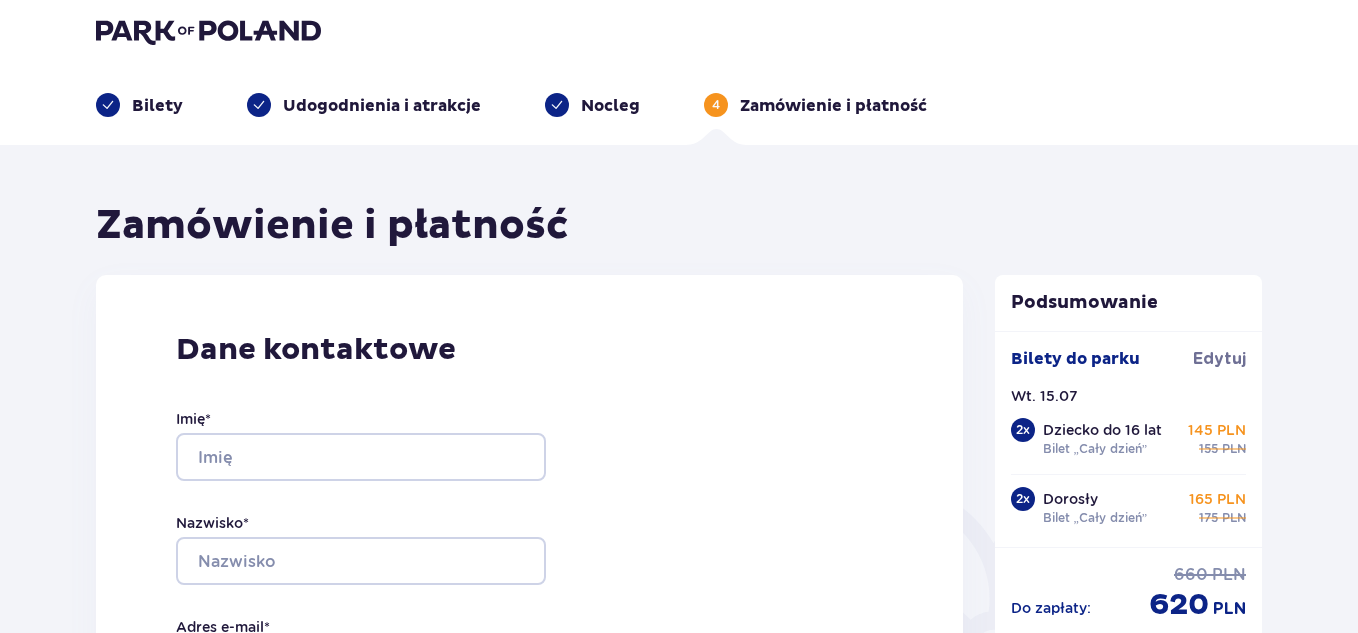 scroll, scrollTop: 0, scrollLeft: 0, axis: both 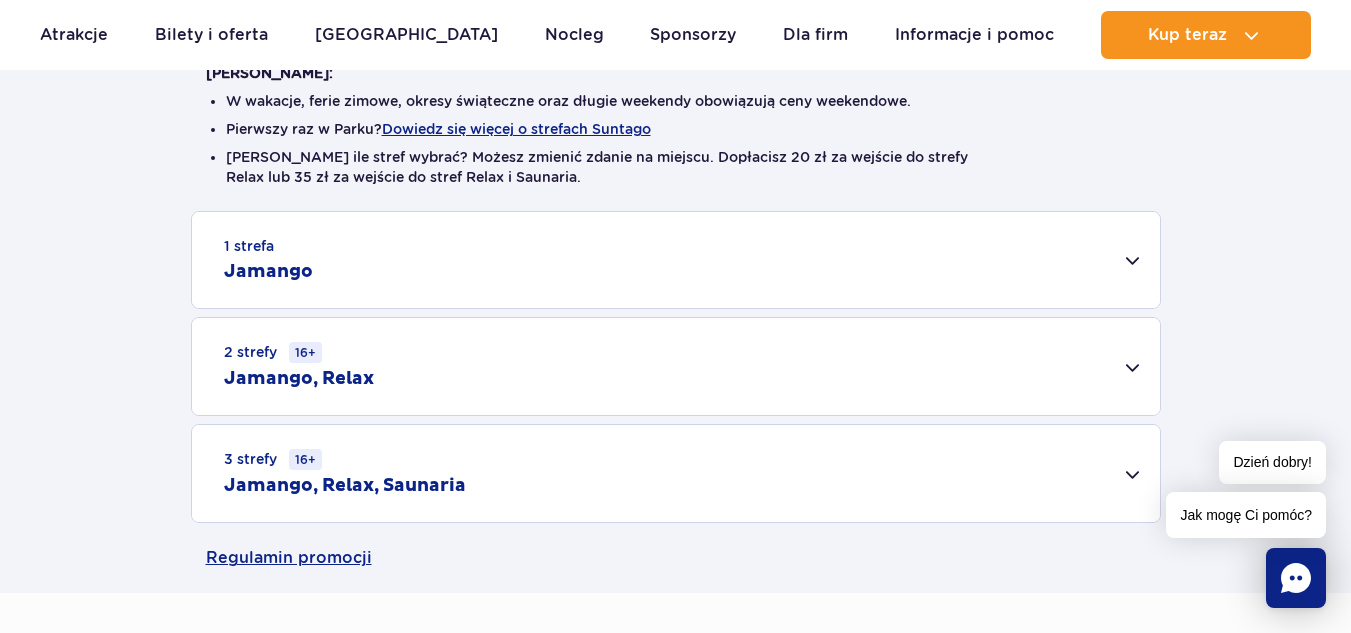 click on "1 strefa
Jamango" at bounding box center (676, 260) 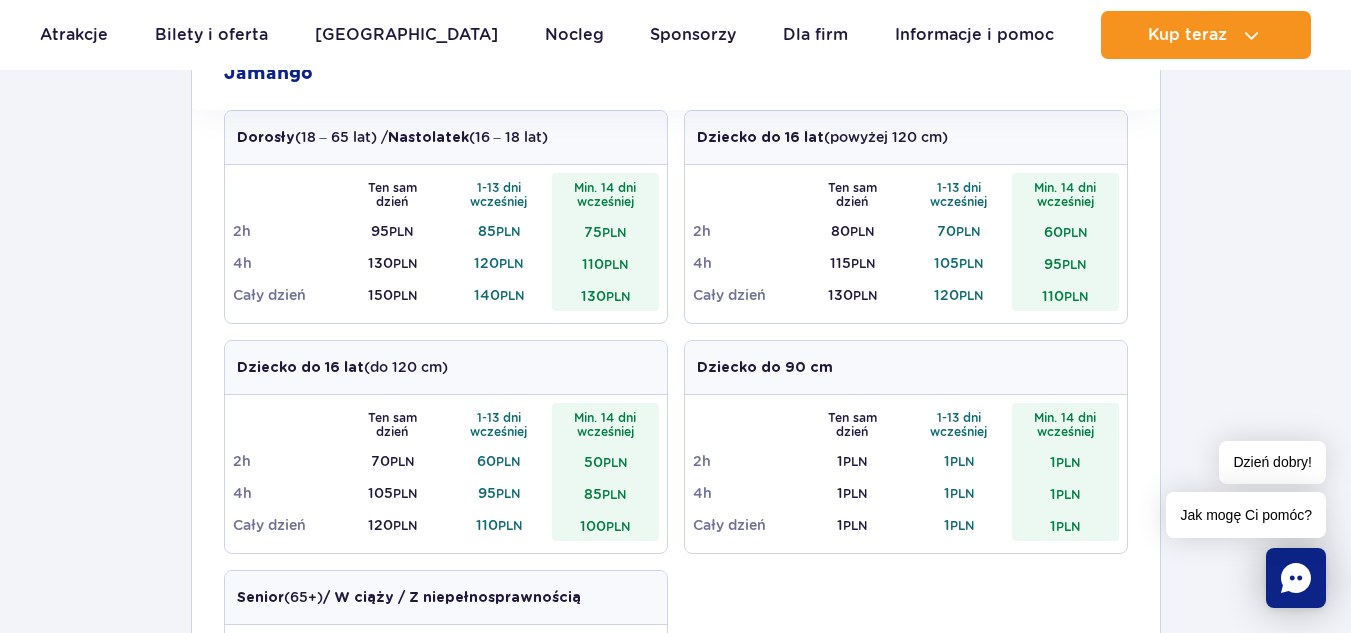 scroll, scrollTop: 743, scrollLeft: 0, axis: vertical 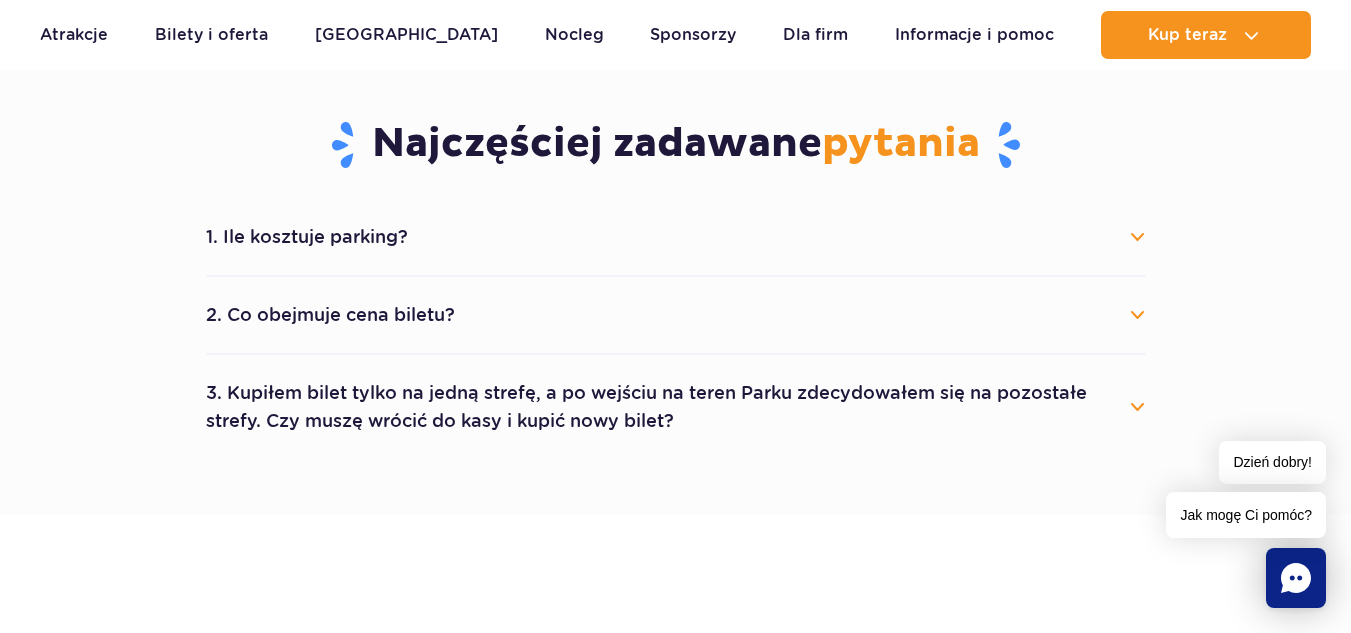 click on "2. Co obejmuje cena biletu?" at bounding box center [676, 315] 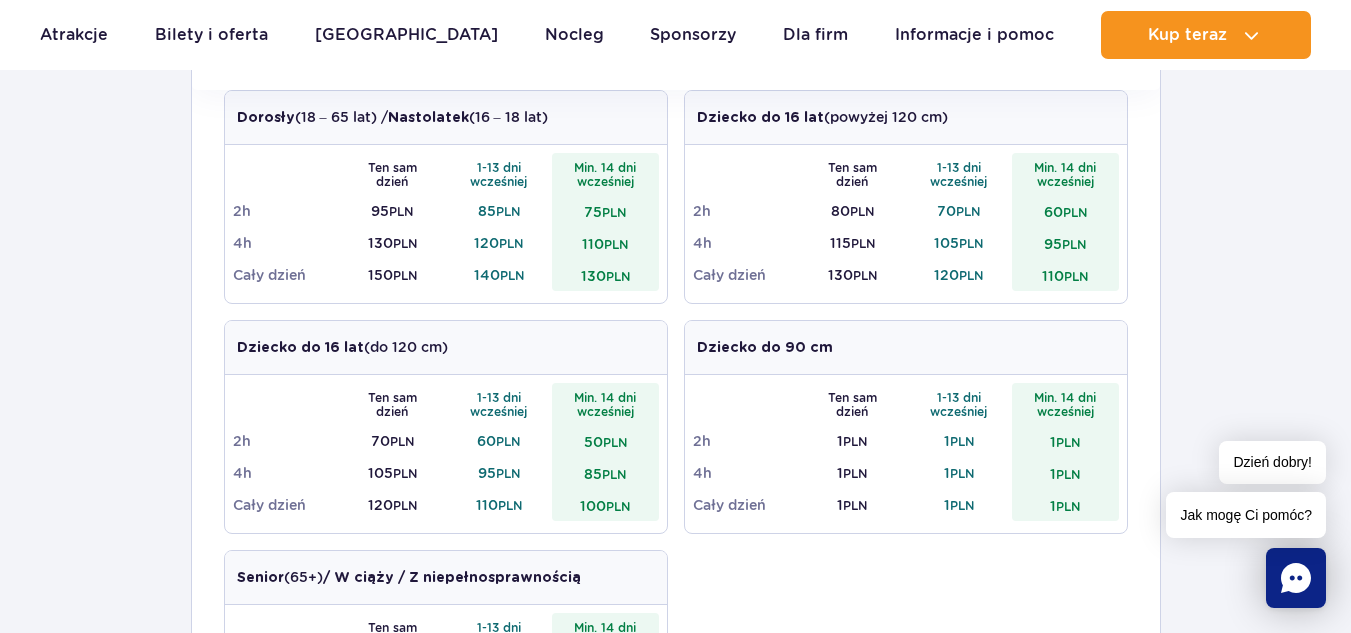 scroll, scrollTop: 755, scrollLeft: 0, axis: vertical 